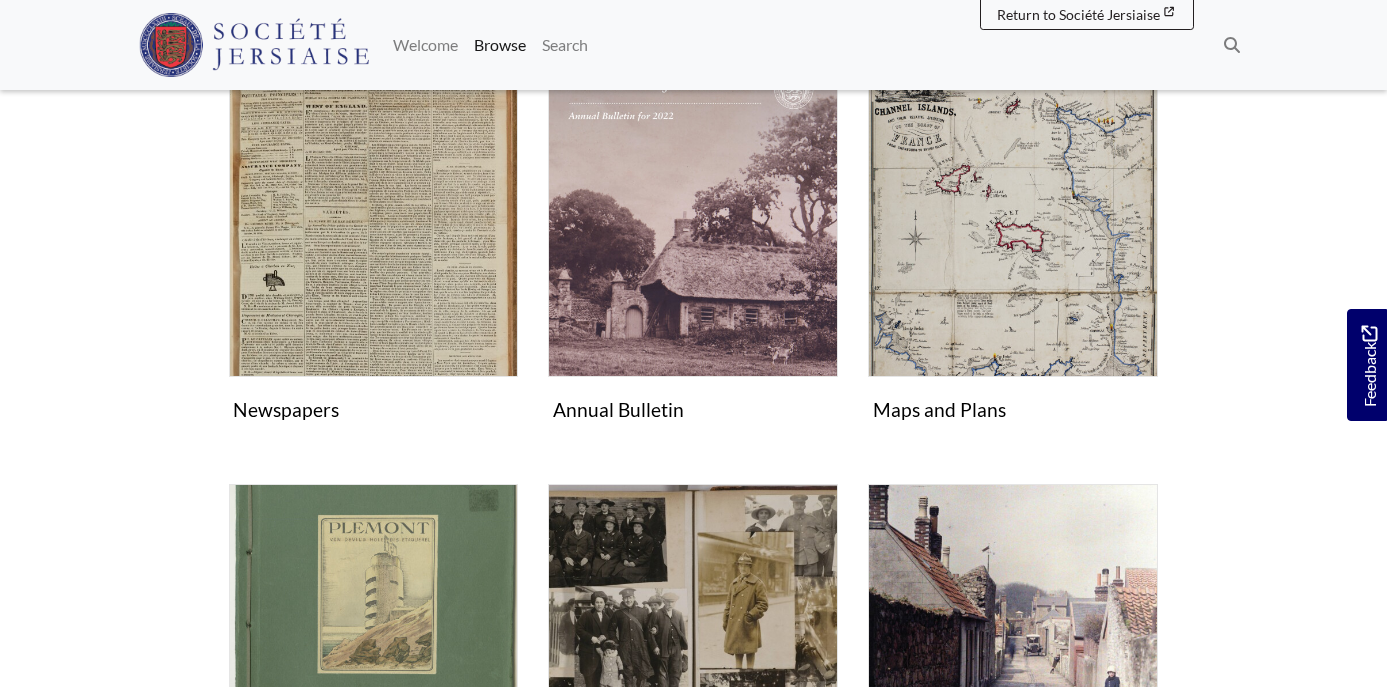 scroll, scrollTop: 391, scrollLeft: 0, axis: vertical 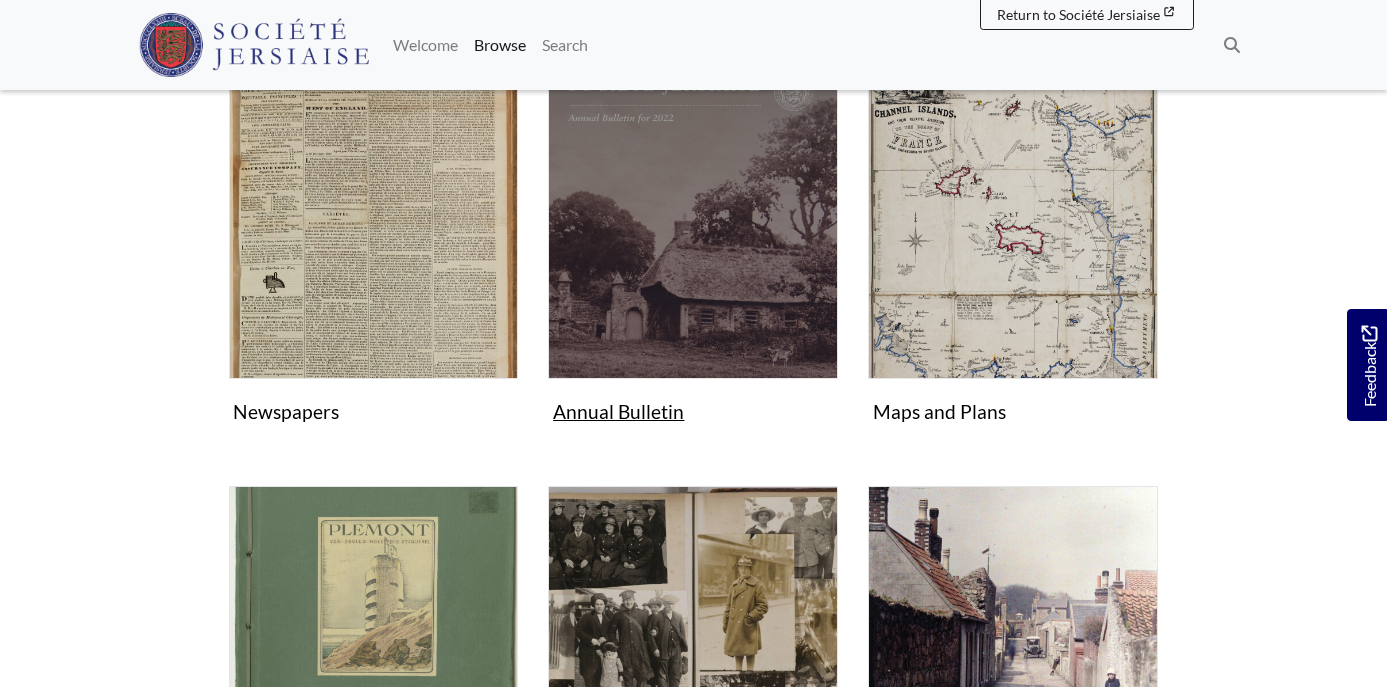 click on "Annual Bulletin
Collection" at bounding box center [693, 260] 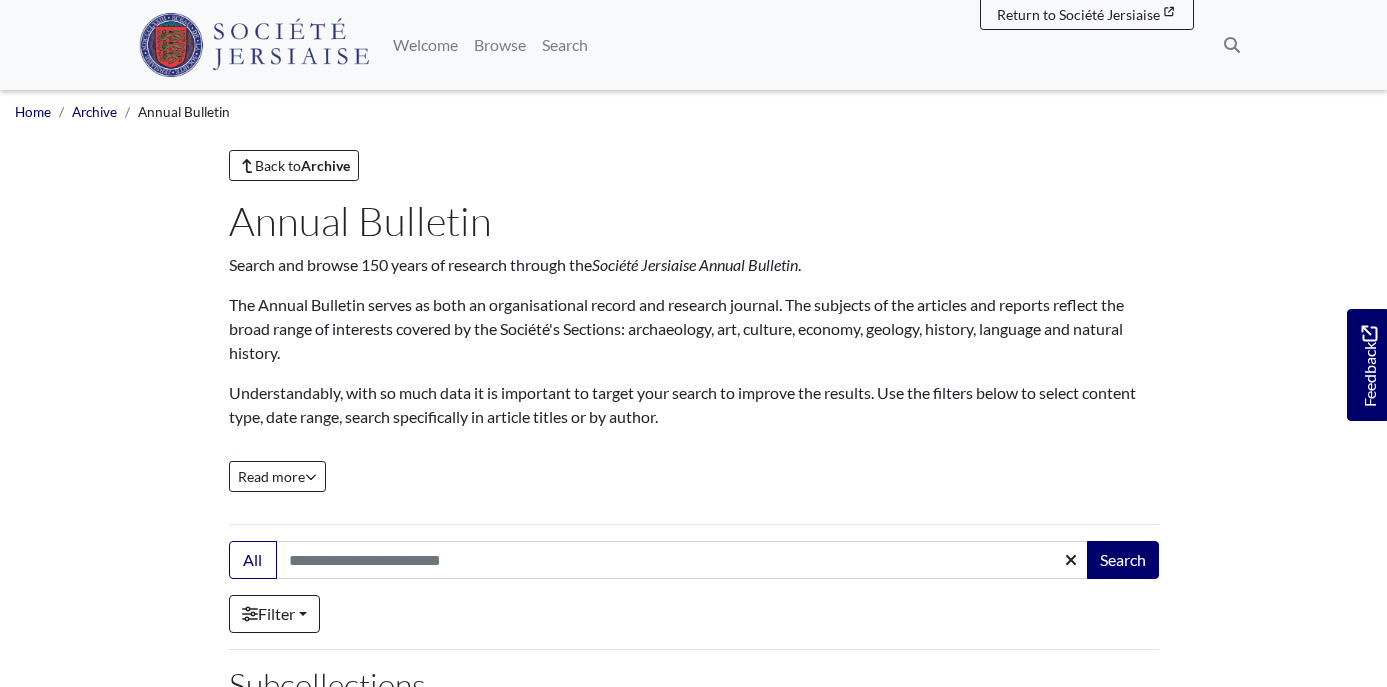 scroll, scrollTop: 0, scrollLeft: 0, axis: both 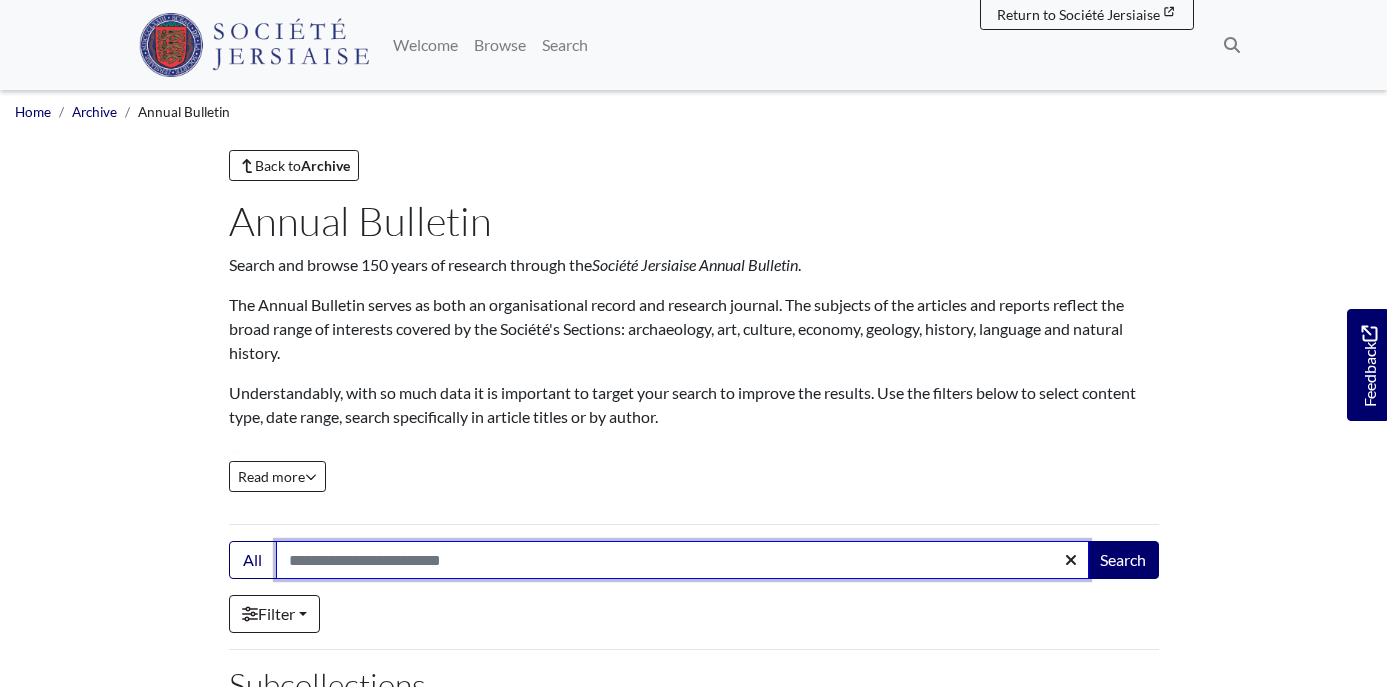 click on "Search:" at bounding box center (682, 560) 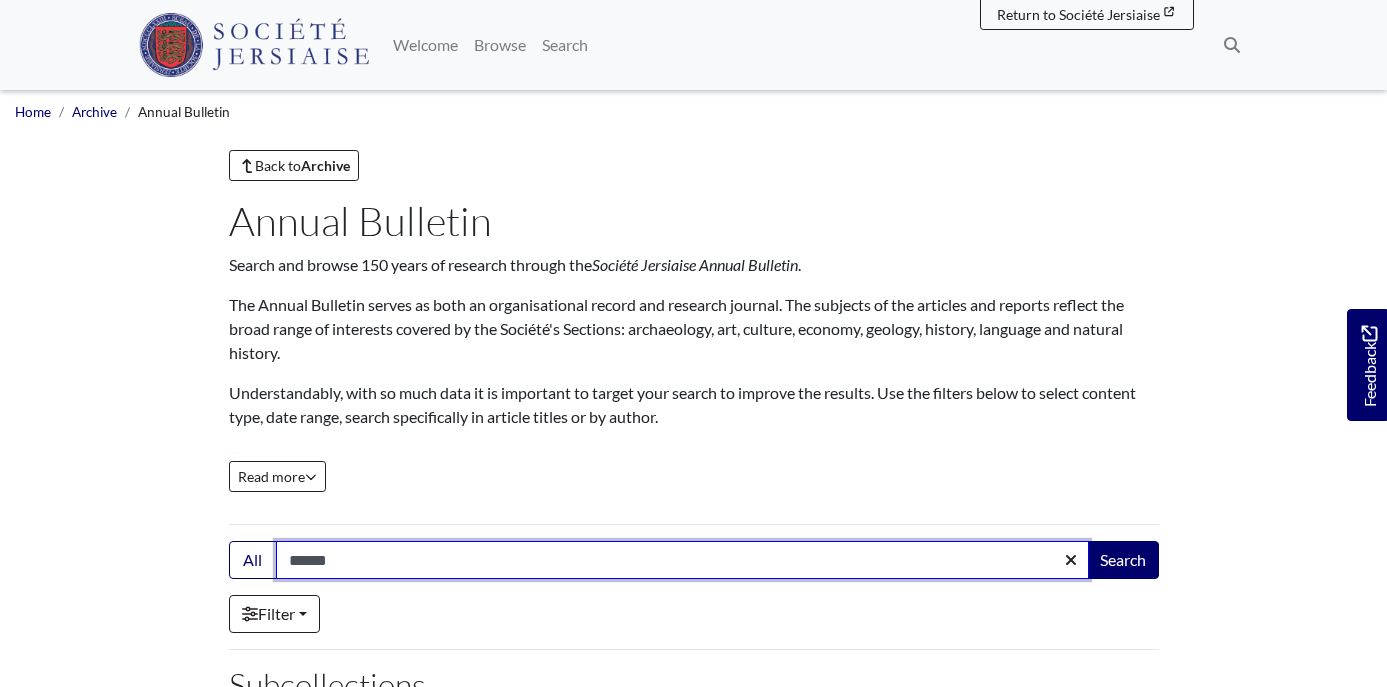 type on "**********" 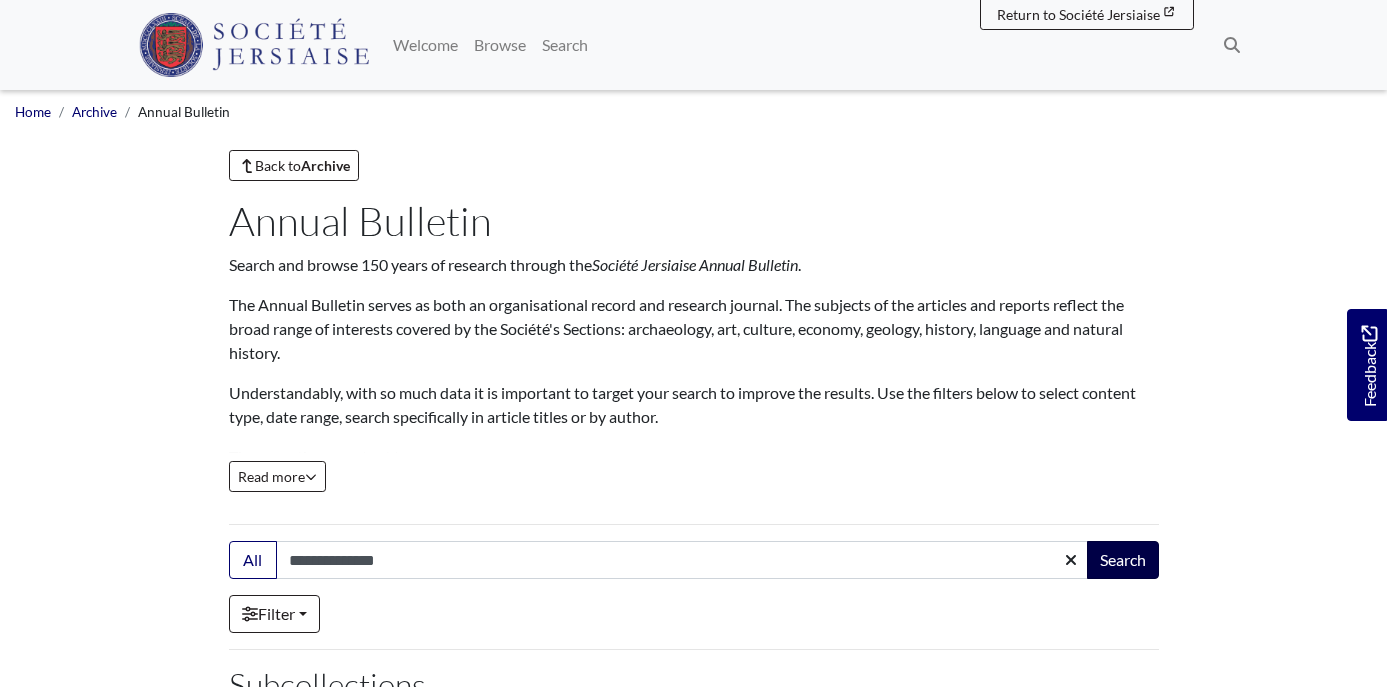 click on "Search" at bounding box center (1123, 560) 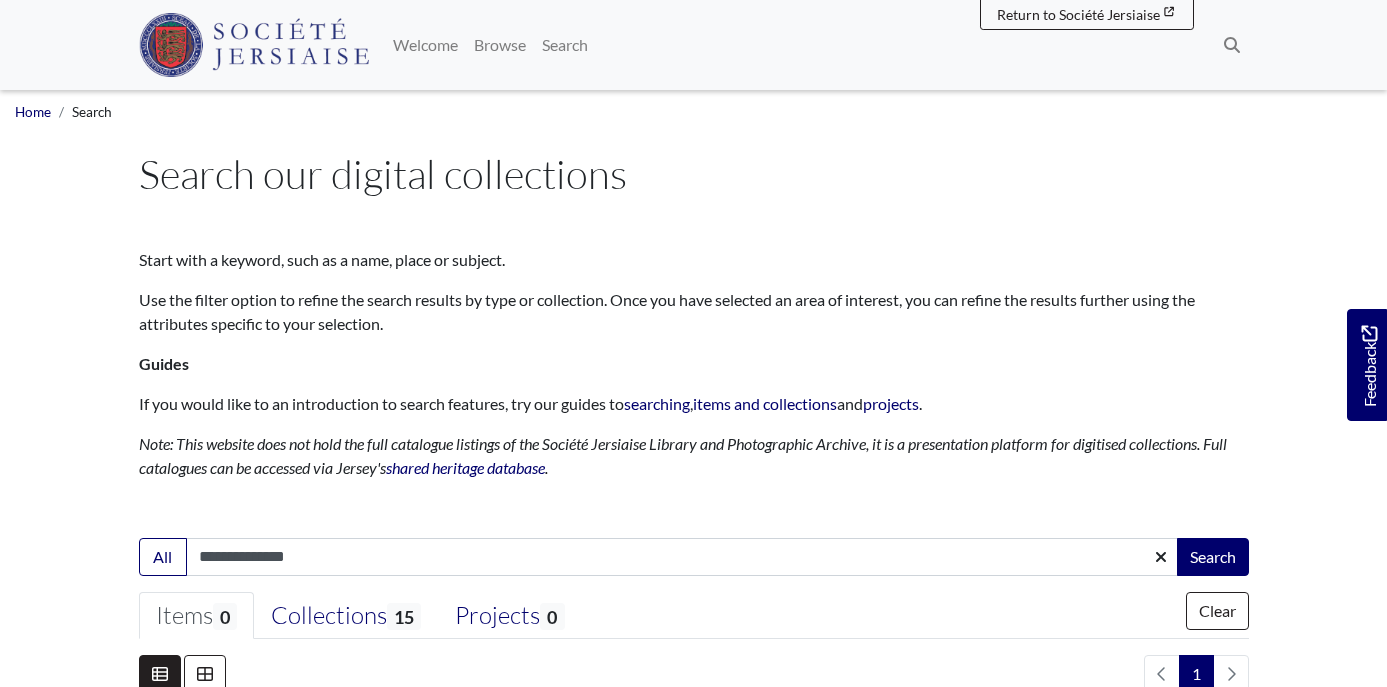 scroll, scrollTop: 0, scrollLeft: 0, axis: both 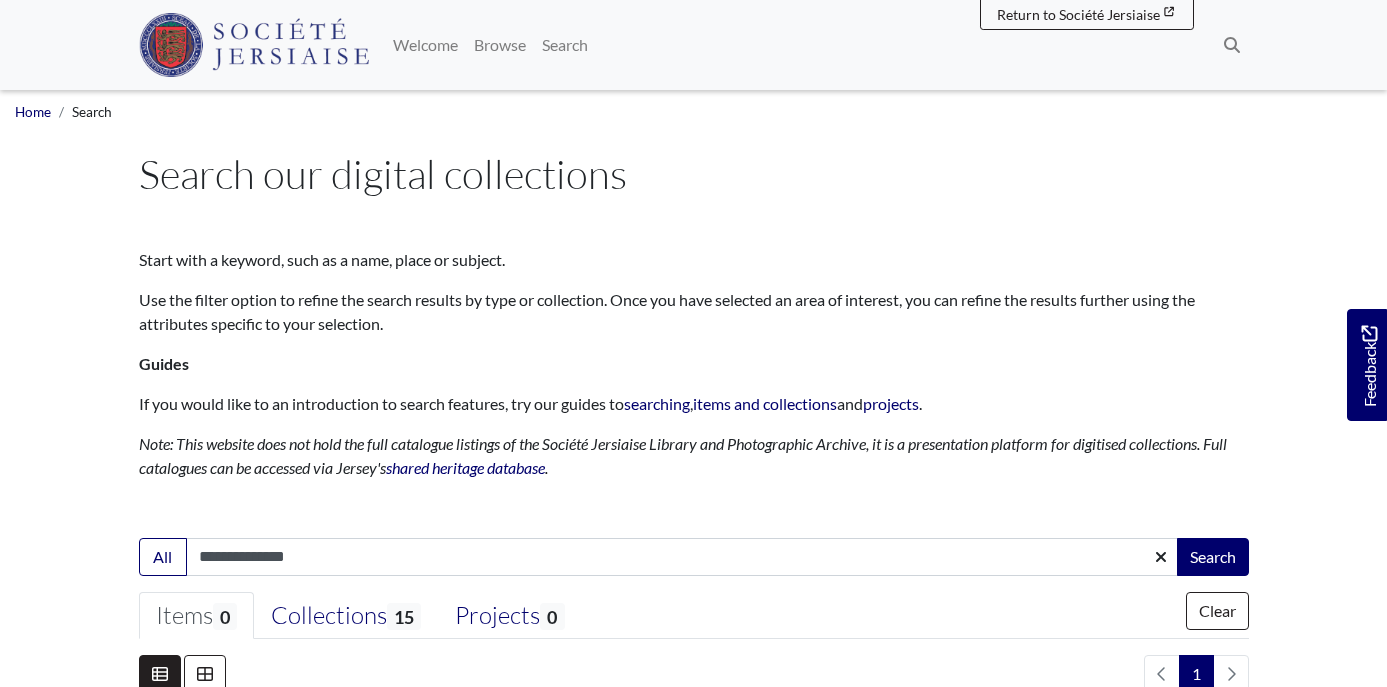 click on "**********" at bounding box center [682, 557] 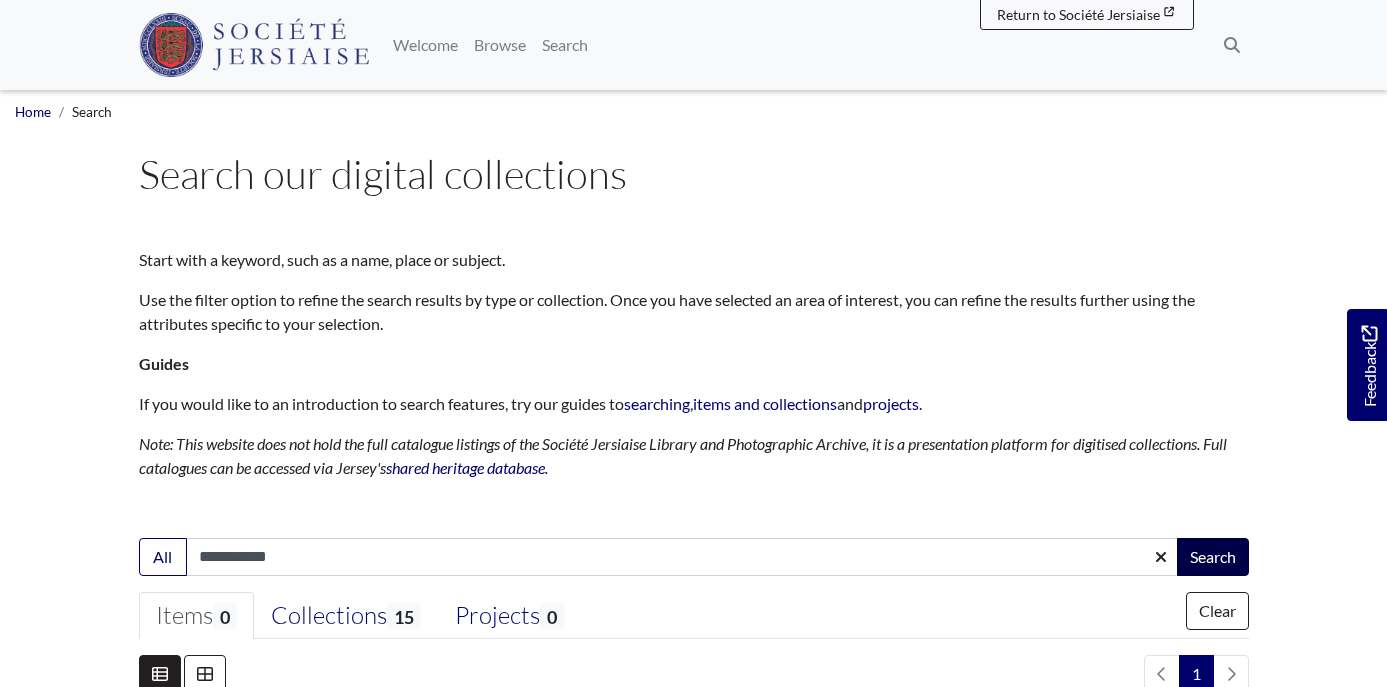 type on "**********" 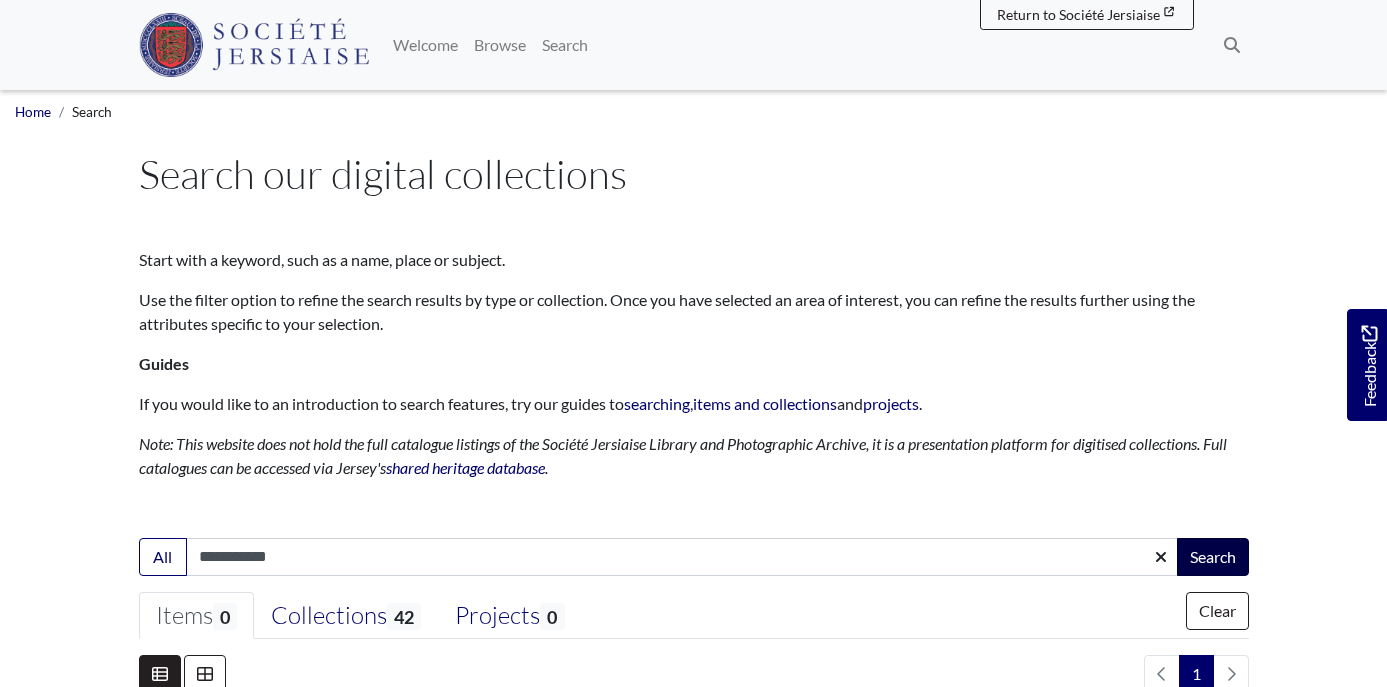 scroll, scrollTop: 0, scrollLeft: 0, axis: both 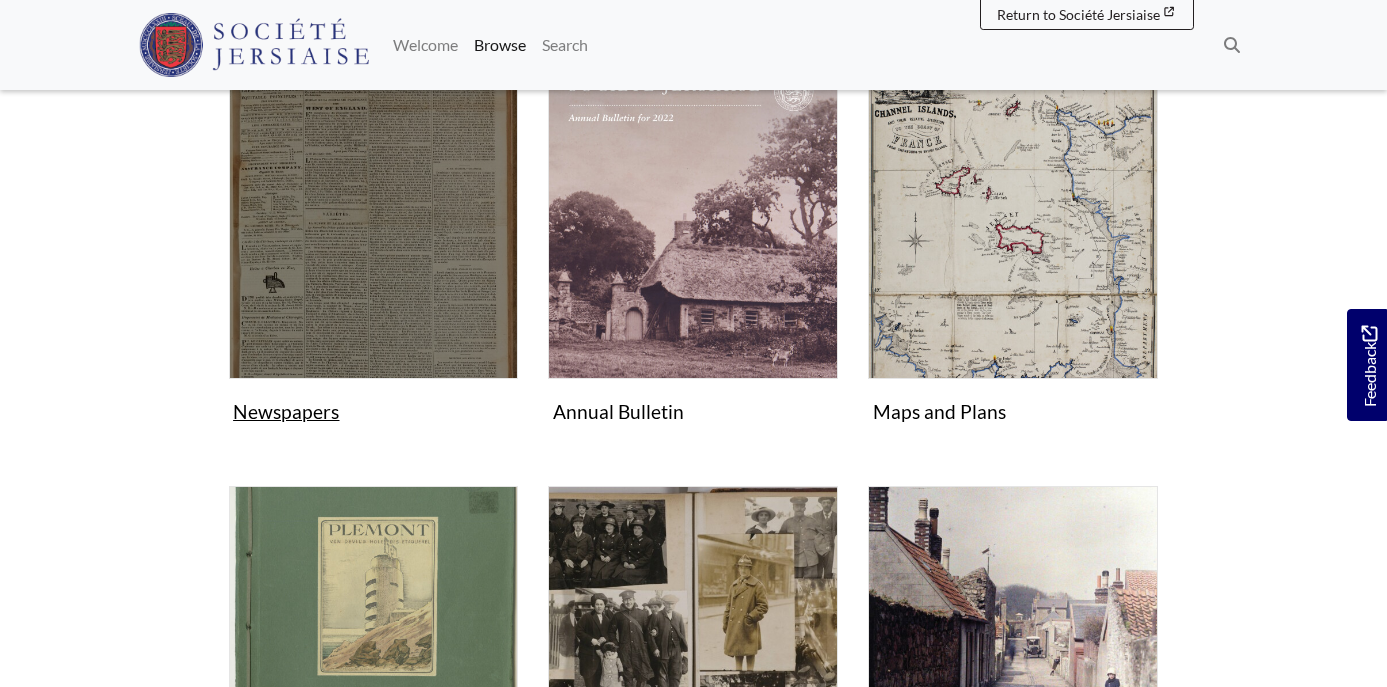 click at bounding box center [374, 234] 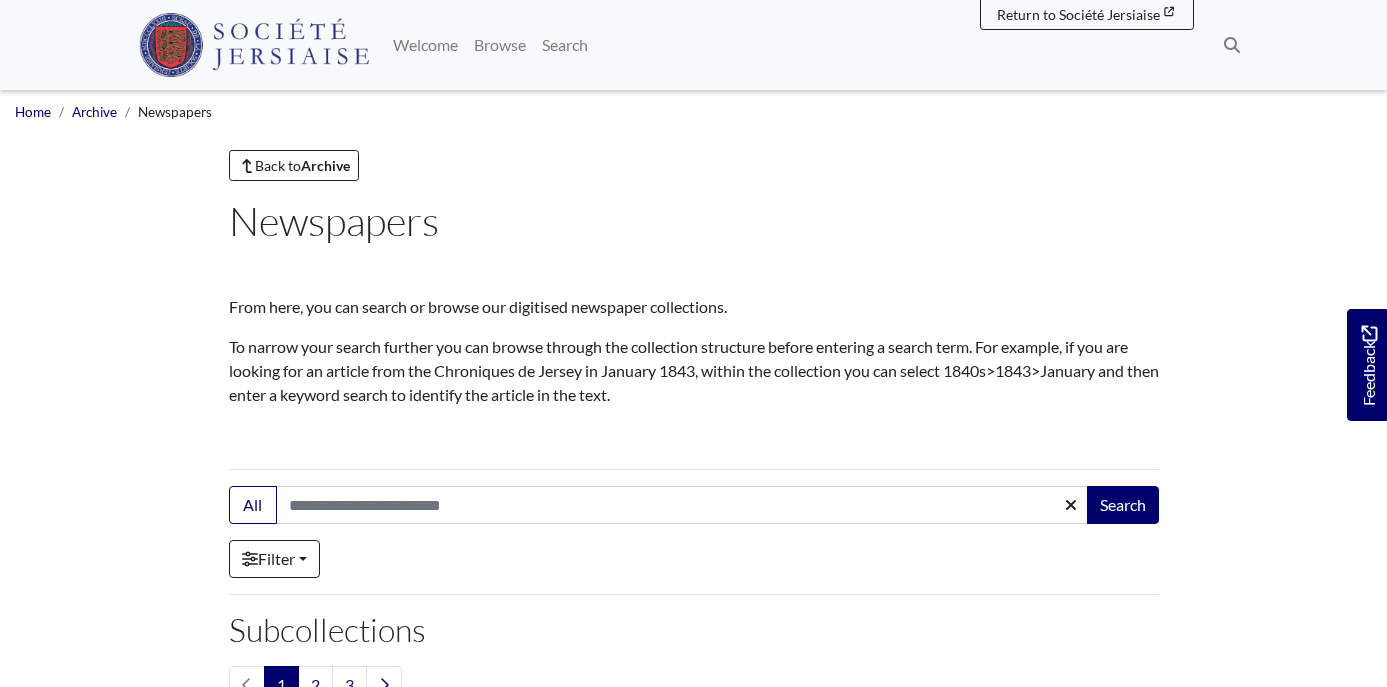 scroll, scrollTop: 0, scrollLeft: 0, axis: both 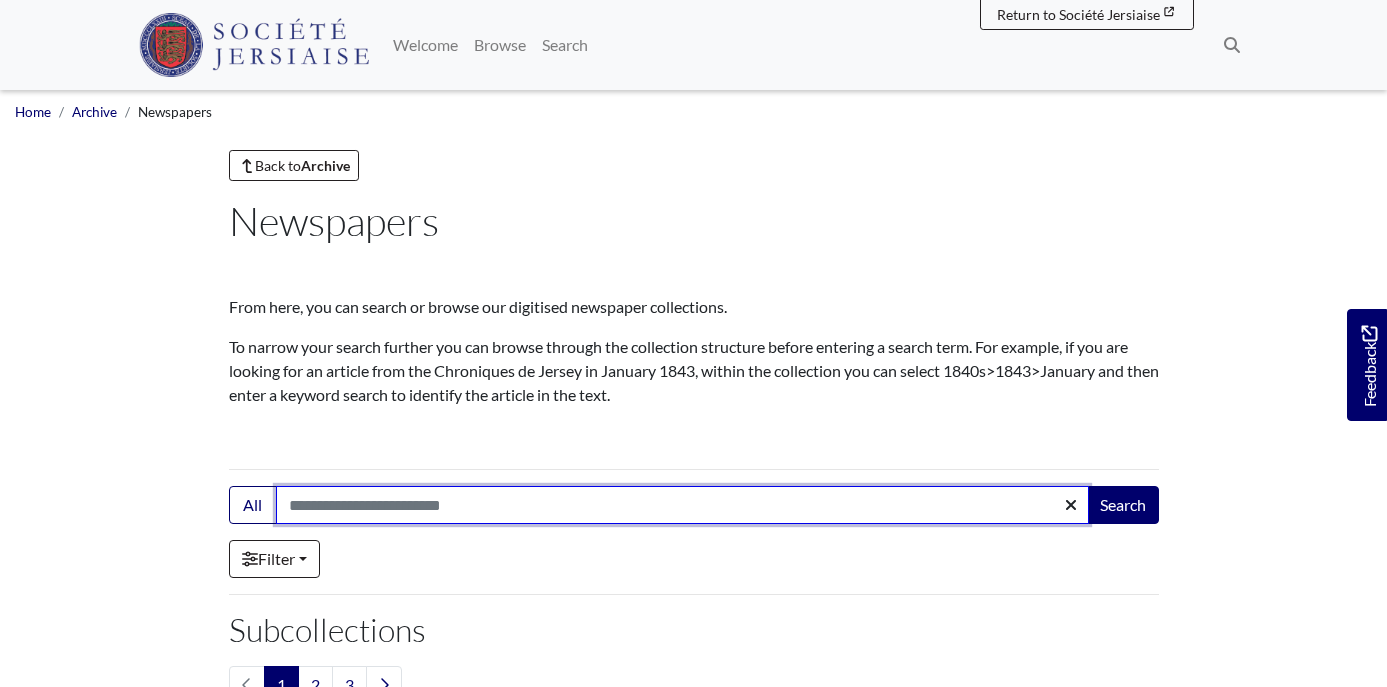 click on "Search:" at bounding box center [682, 505] 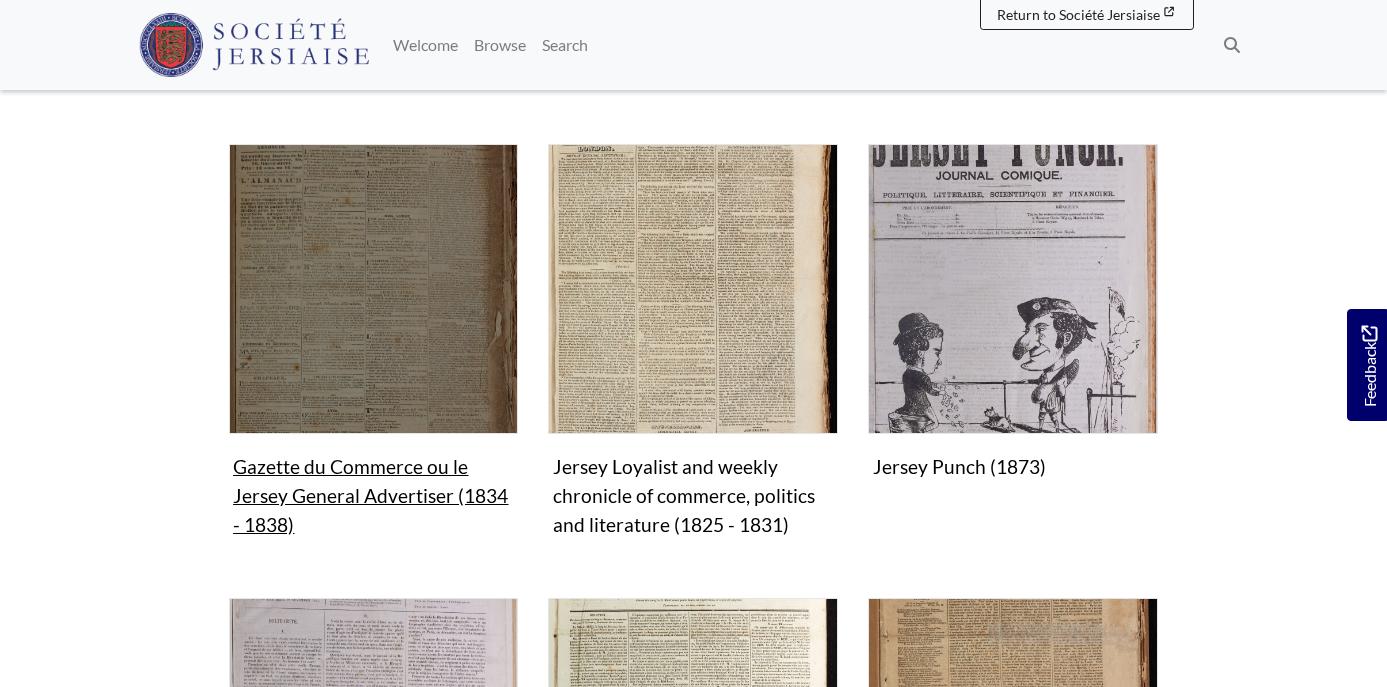 scroll, scrollTop: 1430, scrollLeft: 0, axis: vertical 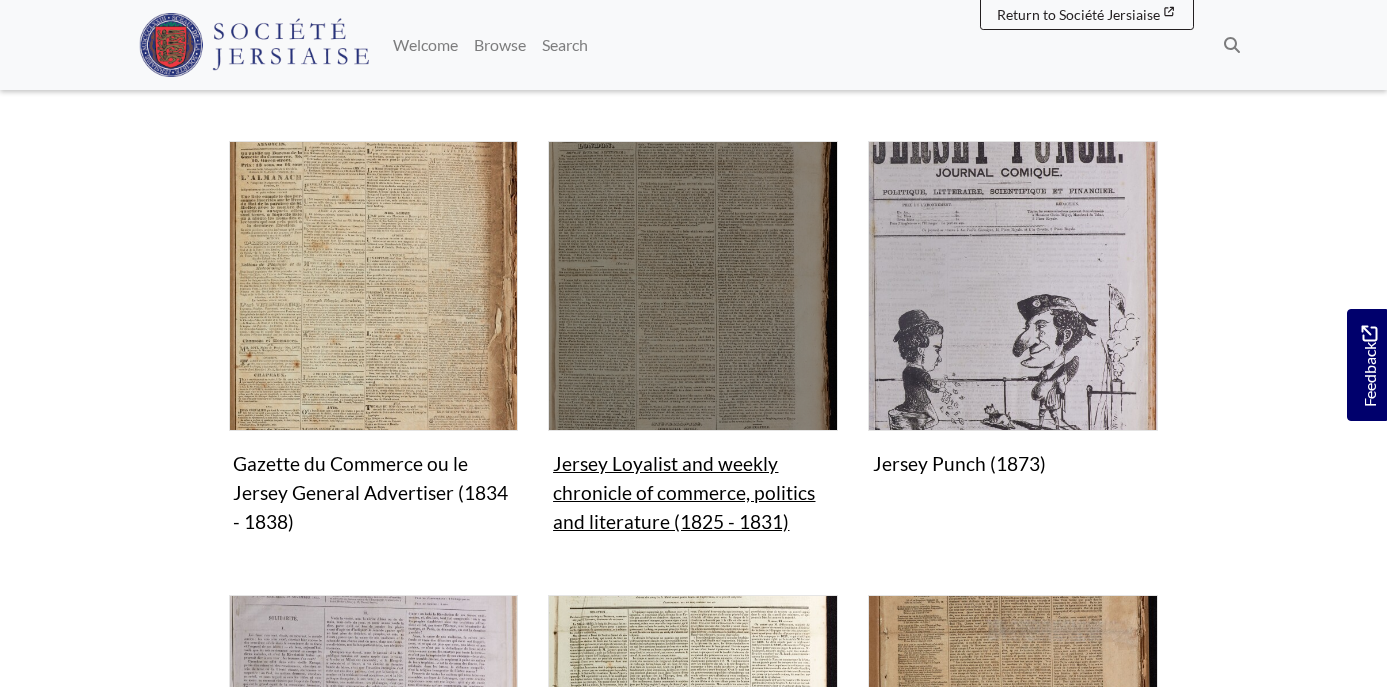 click at bounding box center [693, 286] 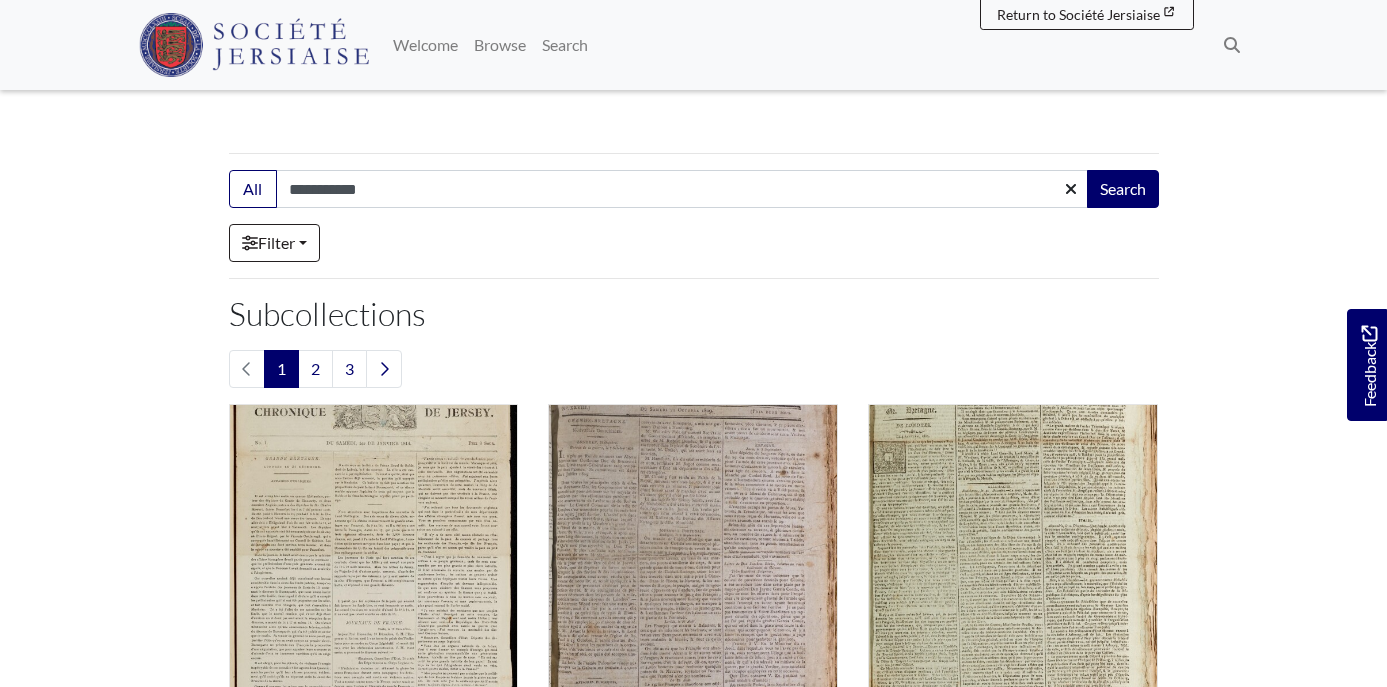 scroll, scrollTop: 313, scrollLeft: 0, axis: vertical 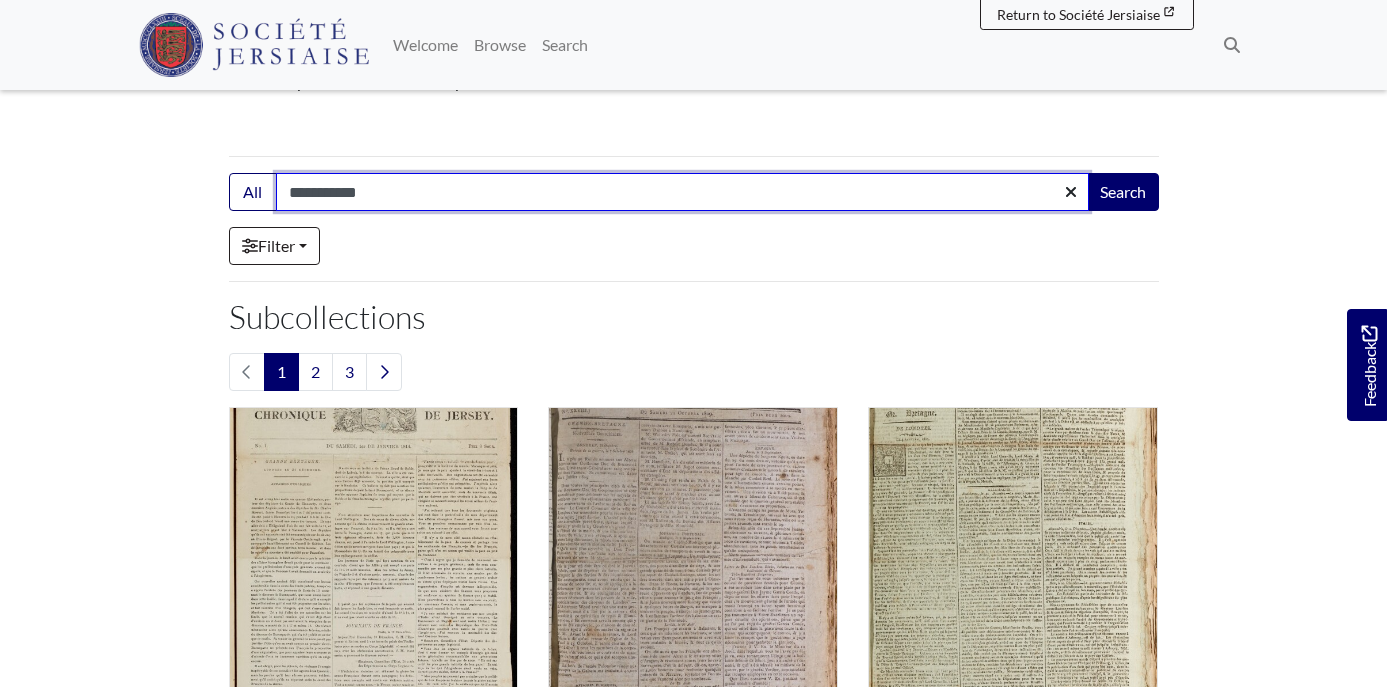 click on "**********" at bounding box center (682, 192) 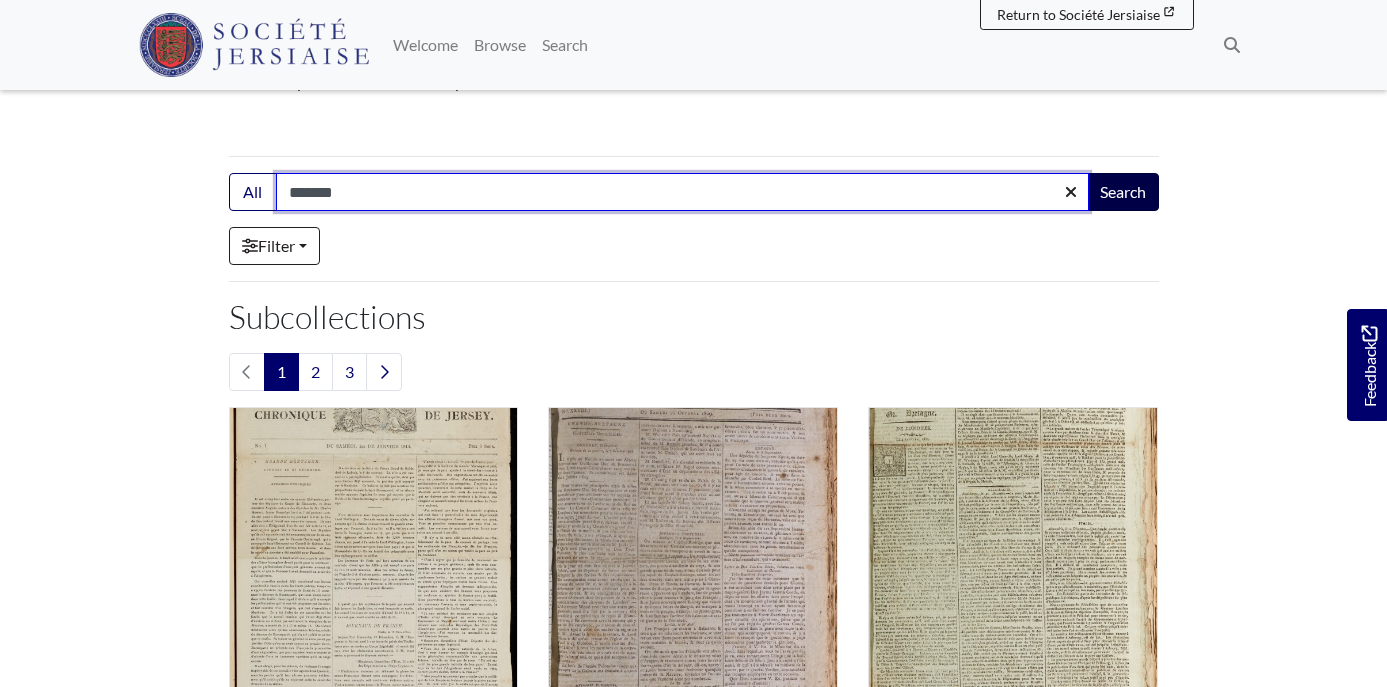 type on "******" 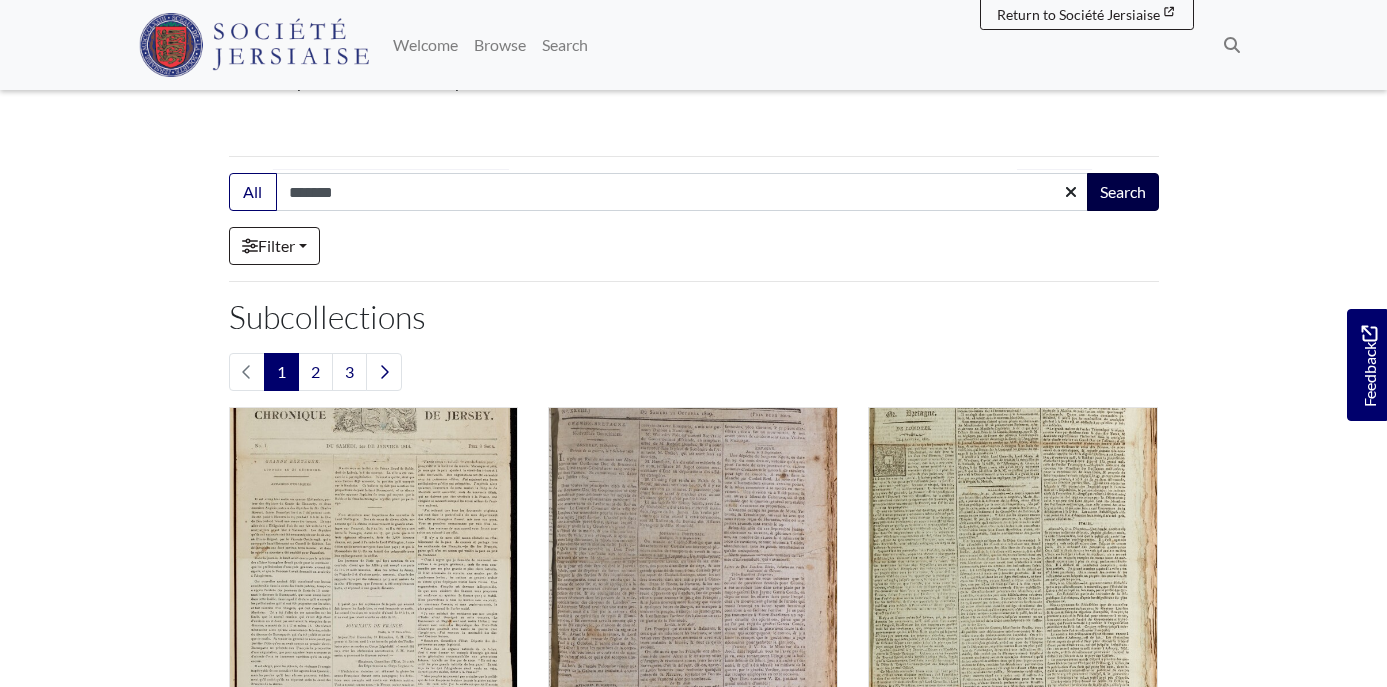 click on "Search" at bounding box center (1123, 192) 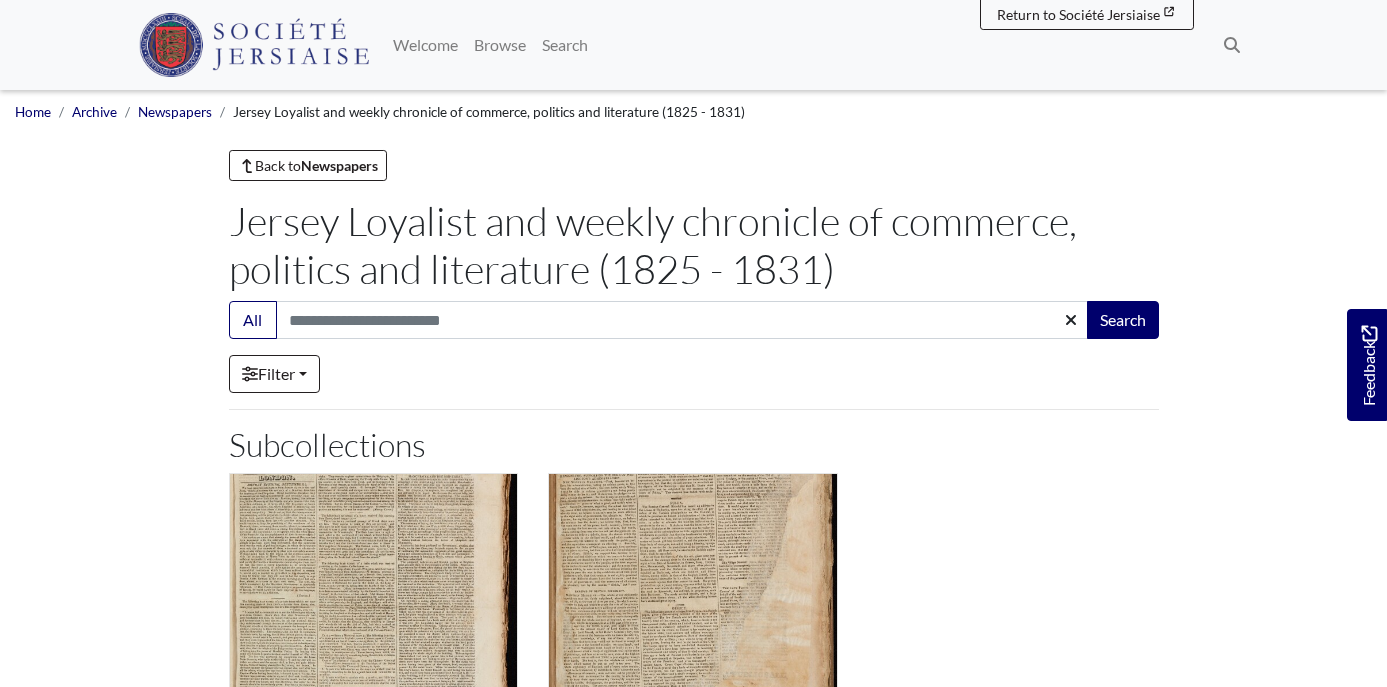 scroll, scrollTop: 0, scrollLeft: 0, axis: both 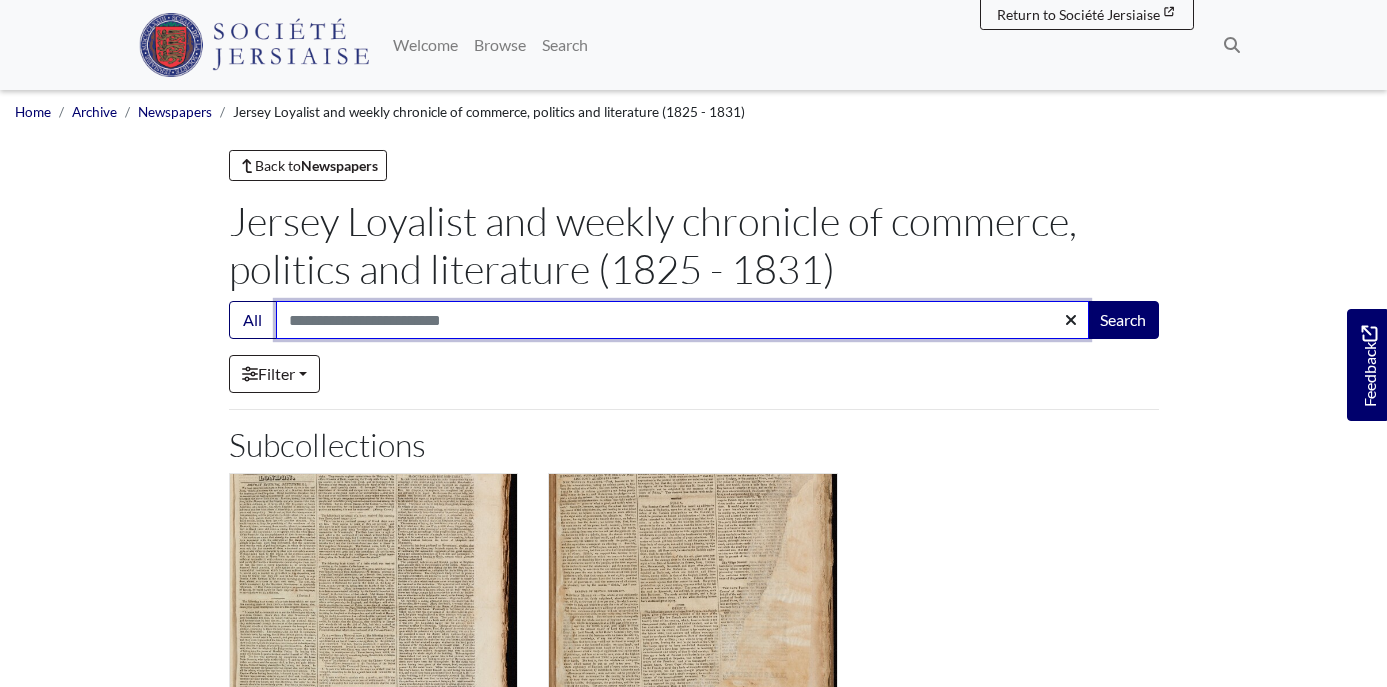 click on "Search:" at bounding box center [682, 320] 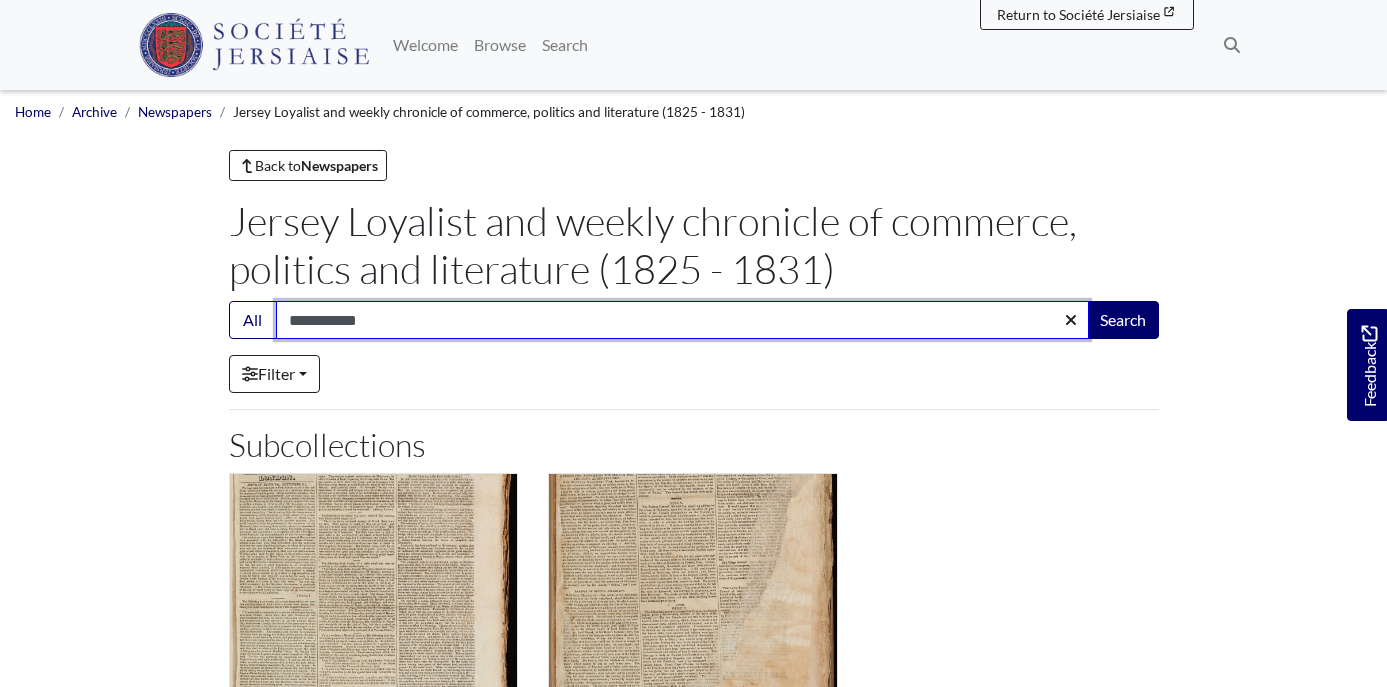 click on "**********" at bounding box center (682, 320) 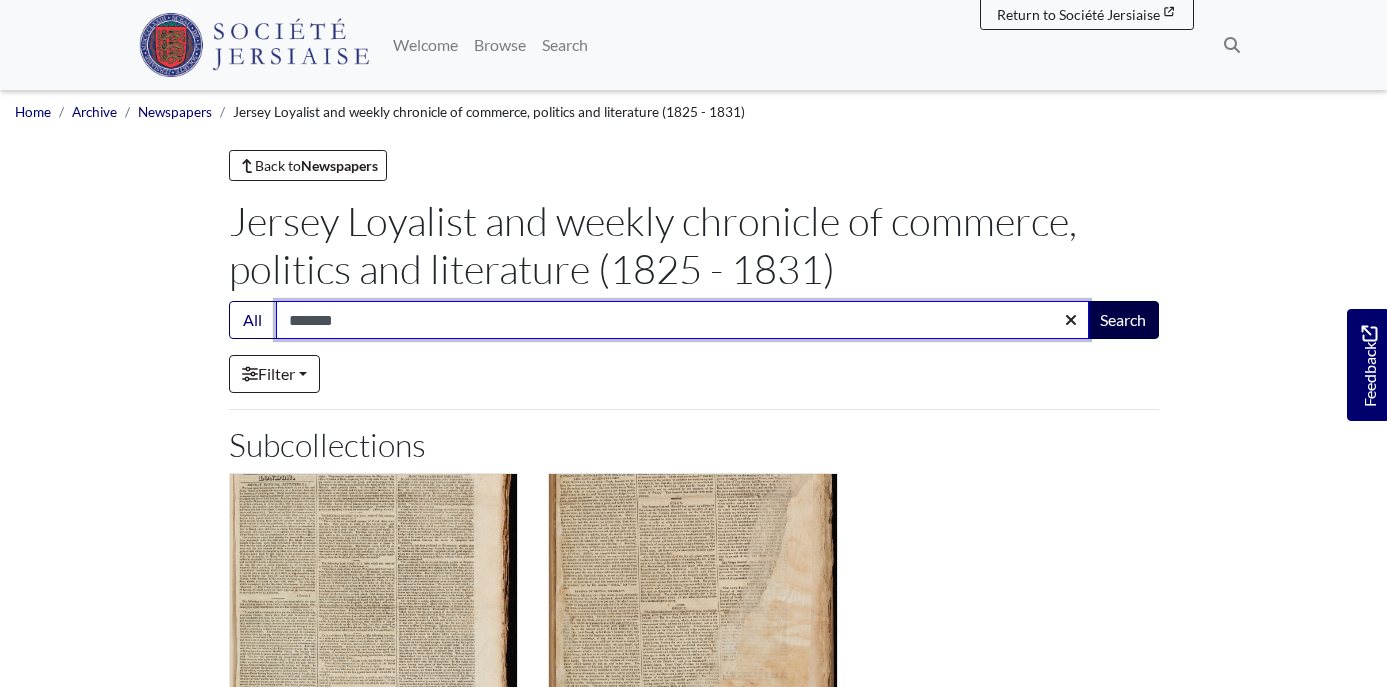 type on "******" 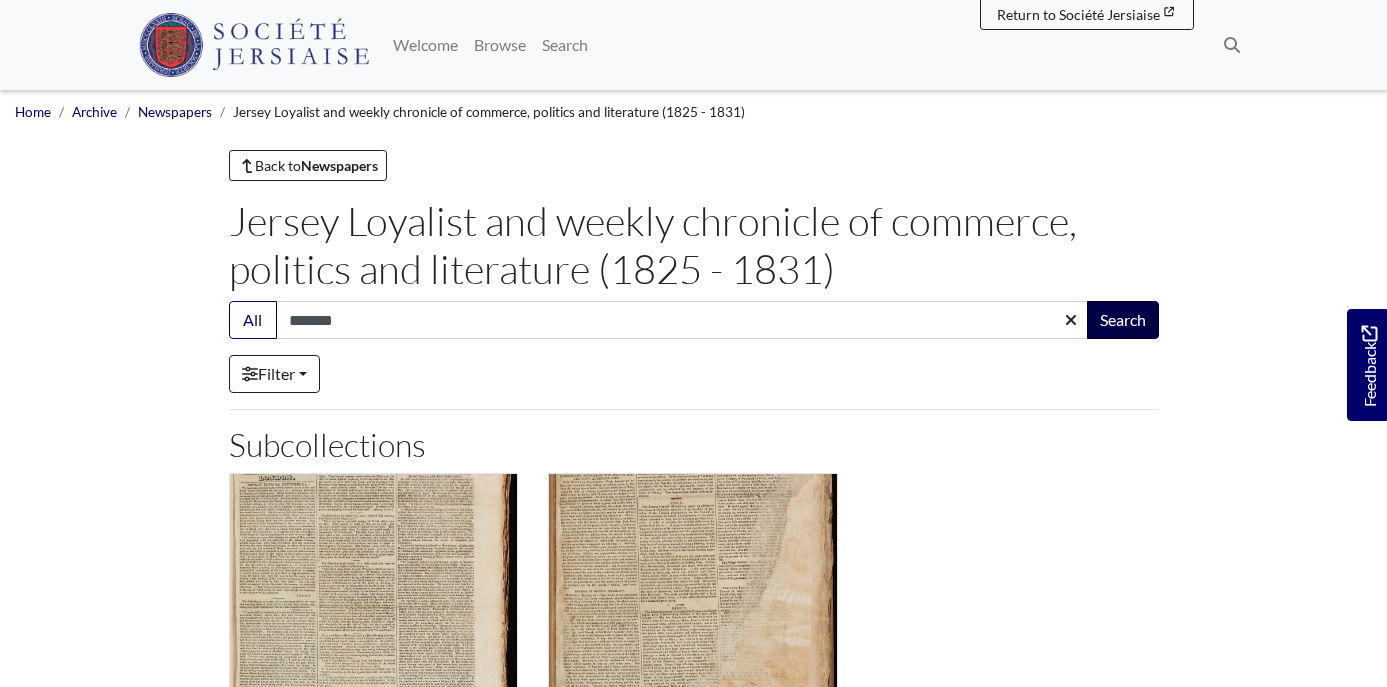 click on "Search" at bounding box center [1123, 320] 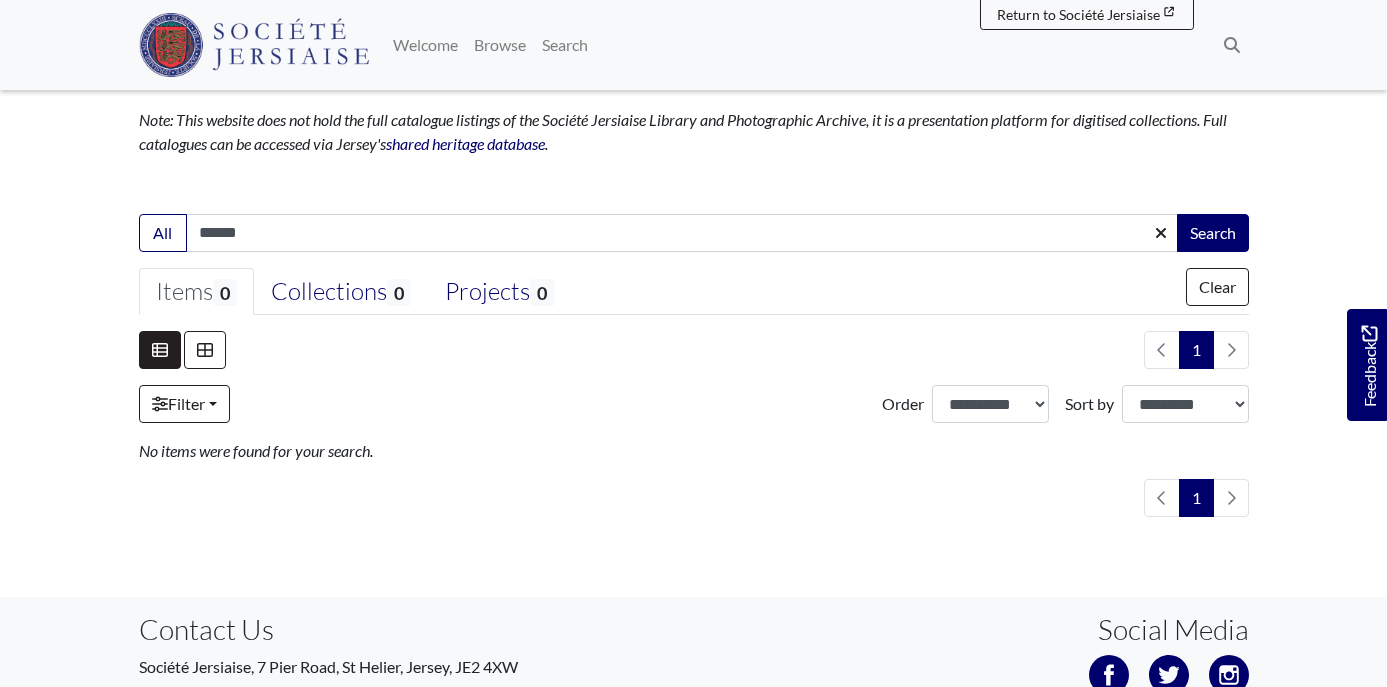 scroll, scrollTop: 307, scrollLeft: 0, axis: vertical 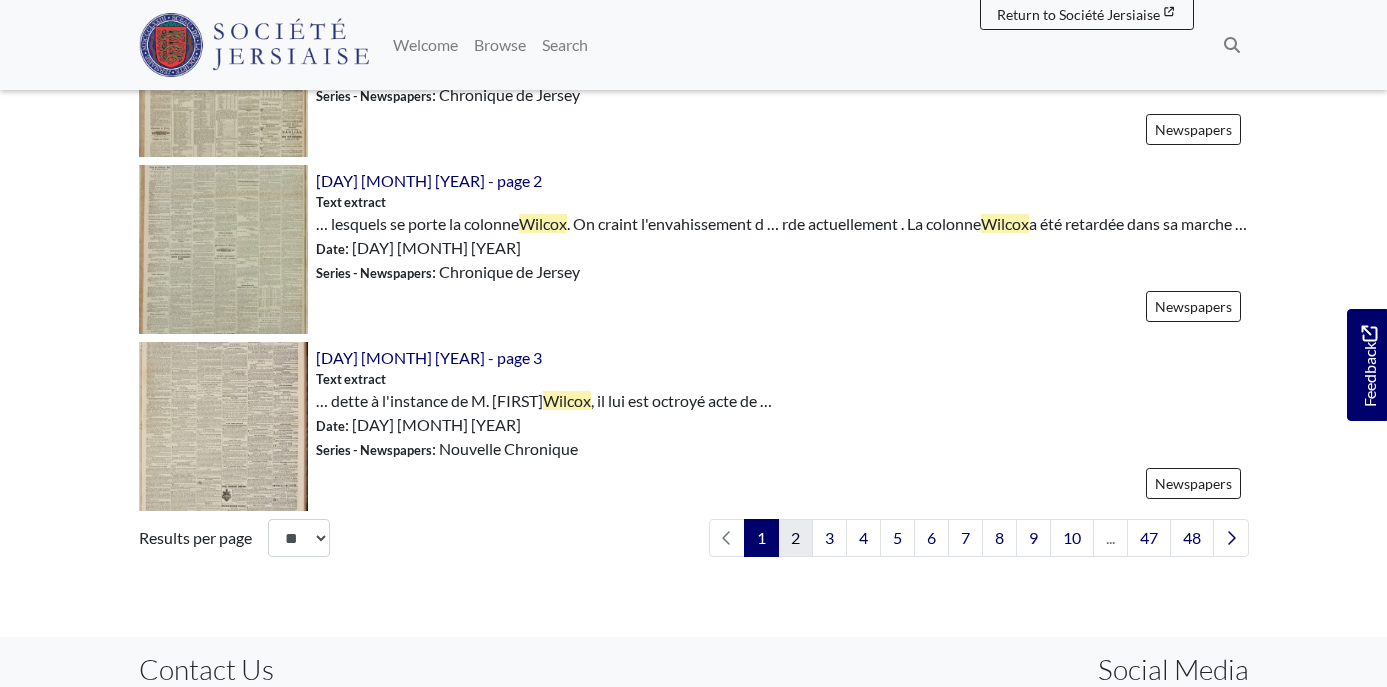click on "2" at bounding box center (795, 538) 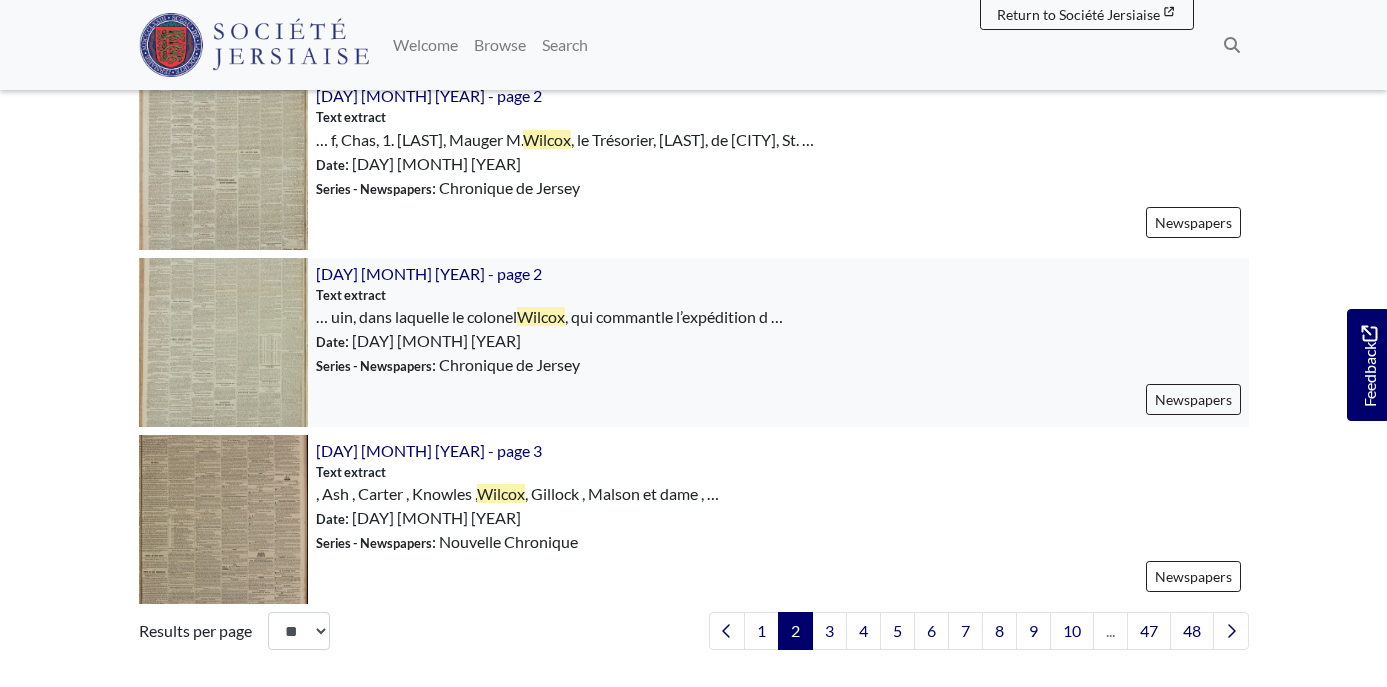 scroll, scrollTop: 2812, scrollLeft: 0, axis: vertical 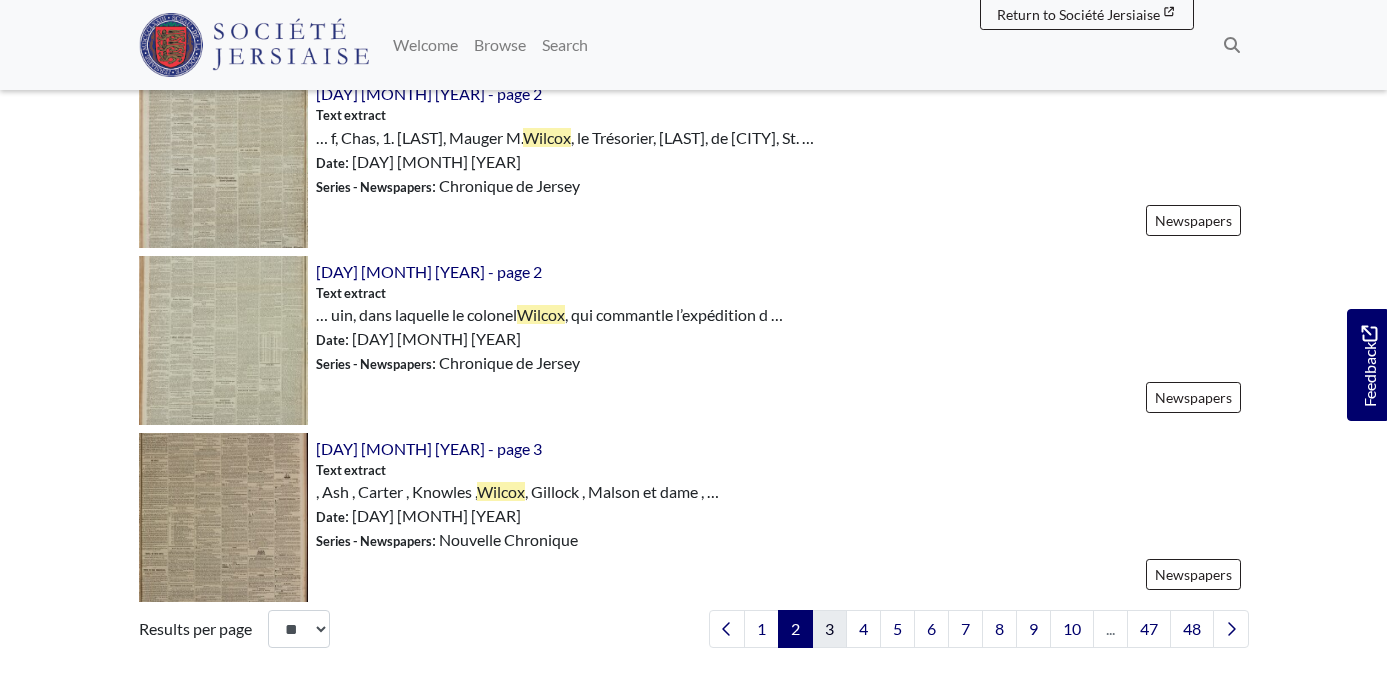 click on "3" at bounding box center [829, 629] 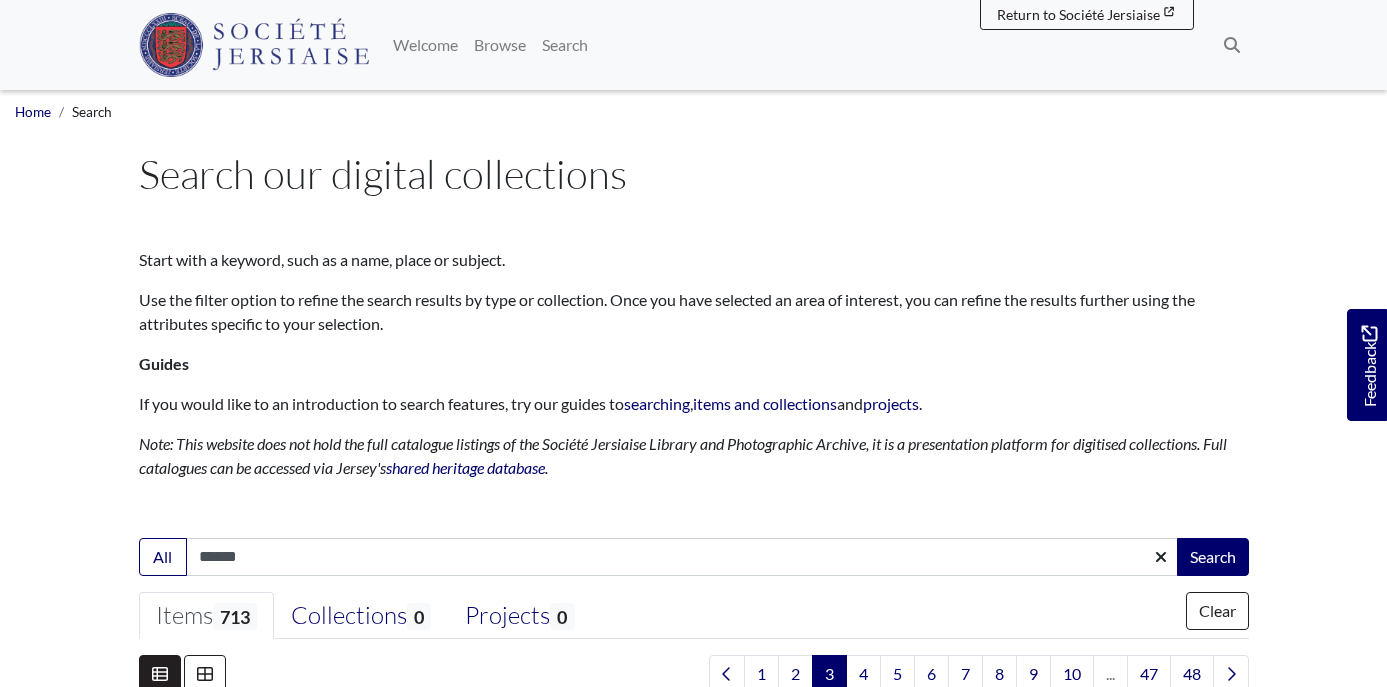 scroll, scrollTop: 0, scrollLeft: 0, axis: both 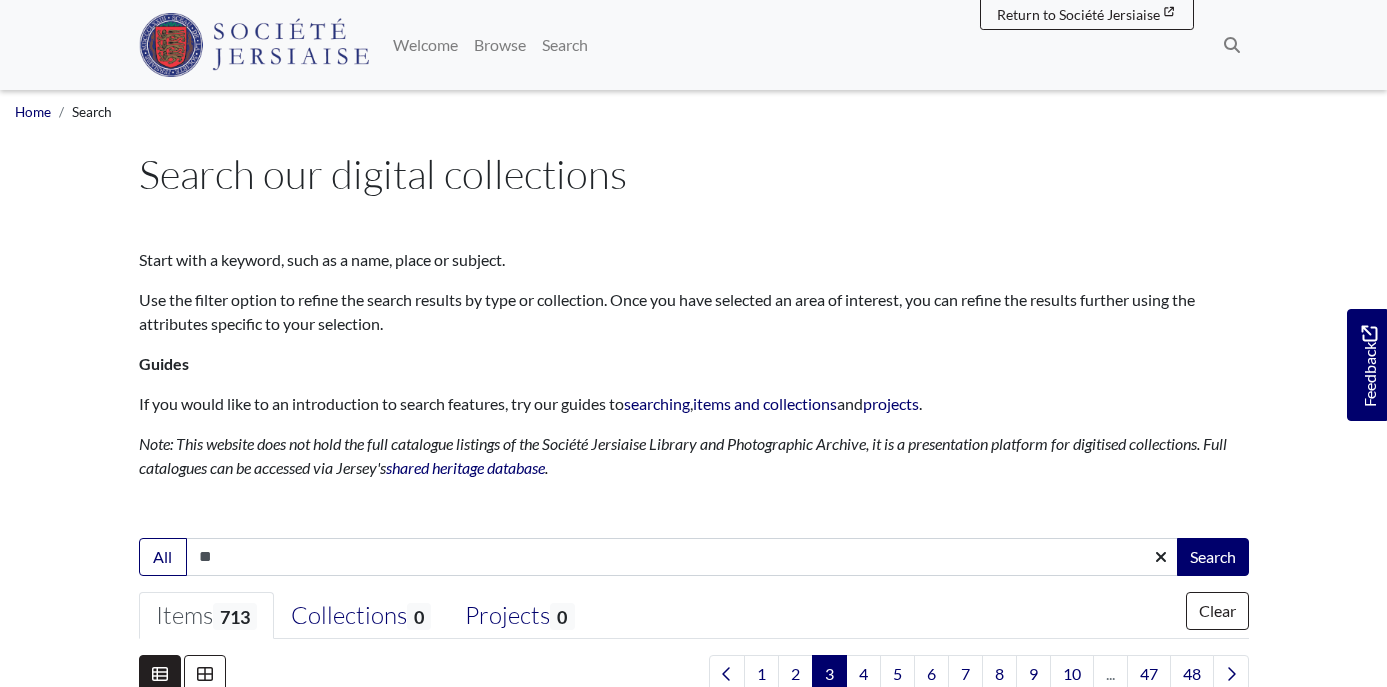 type on "*" 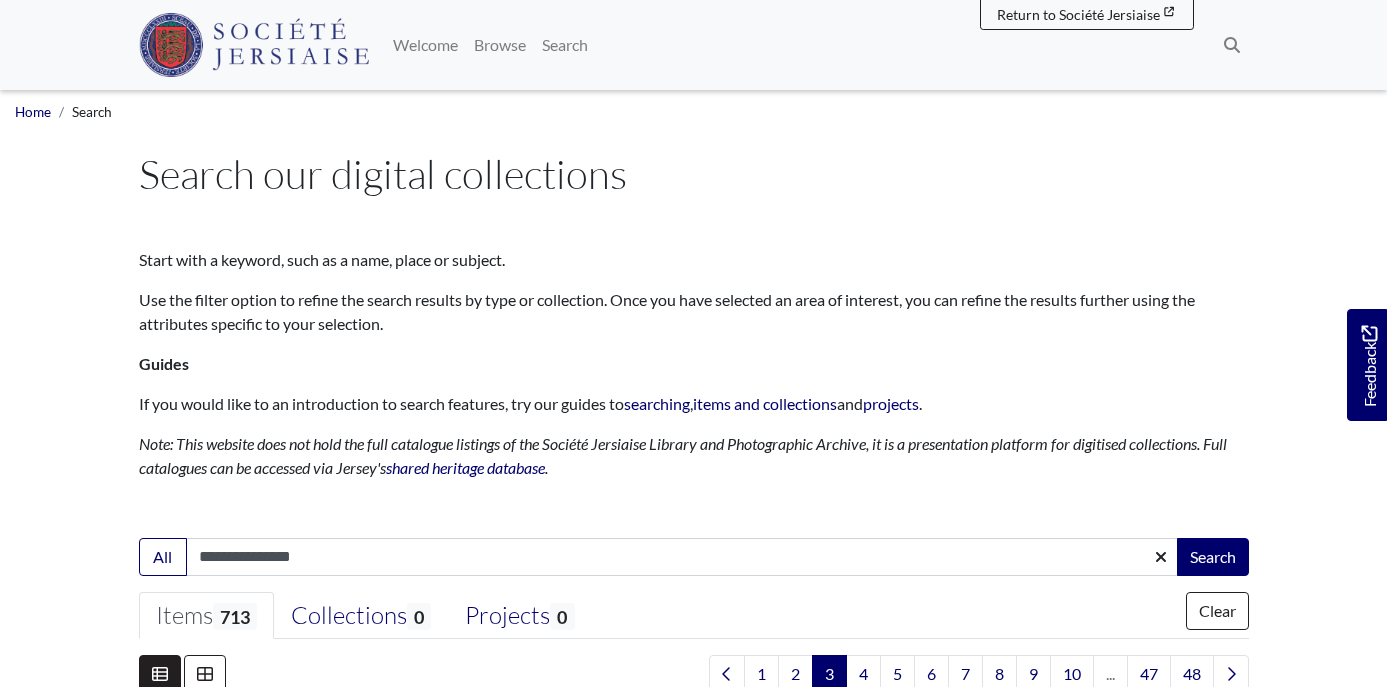 type on "**********" 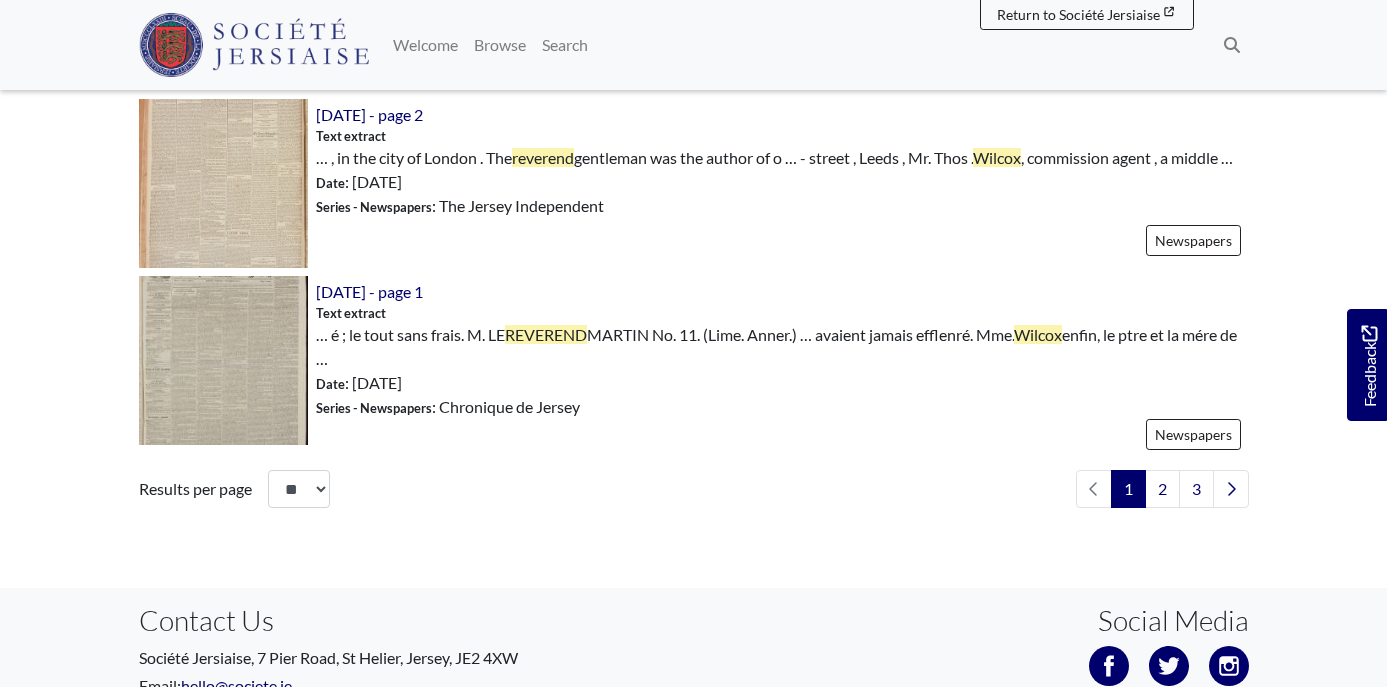 scroll, scrollTop: 3004, scrollLeft: 0, axis: vertical 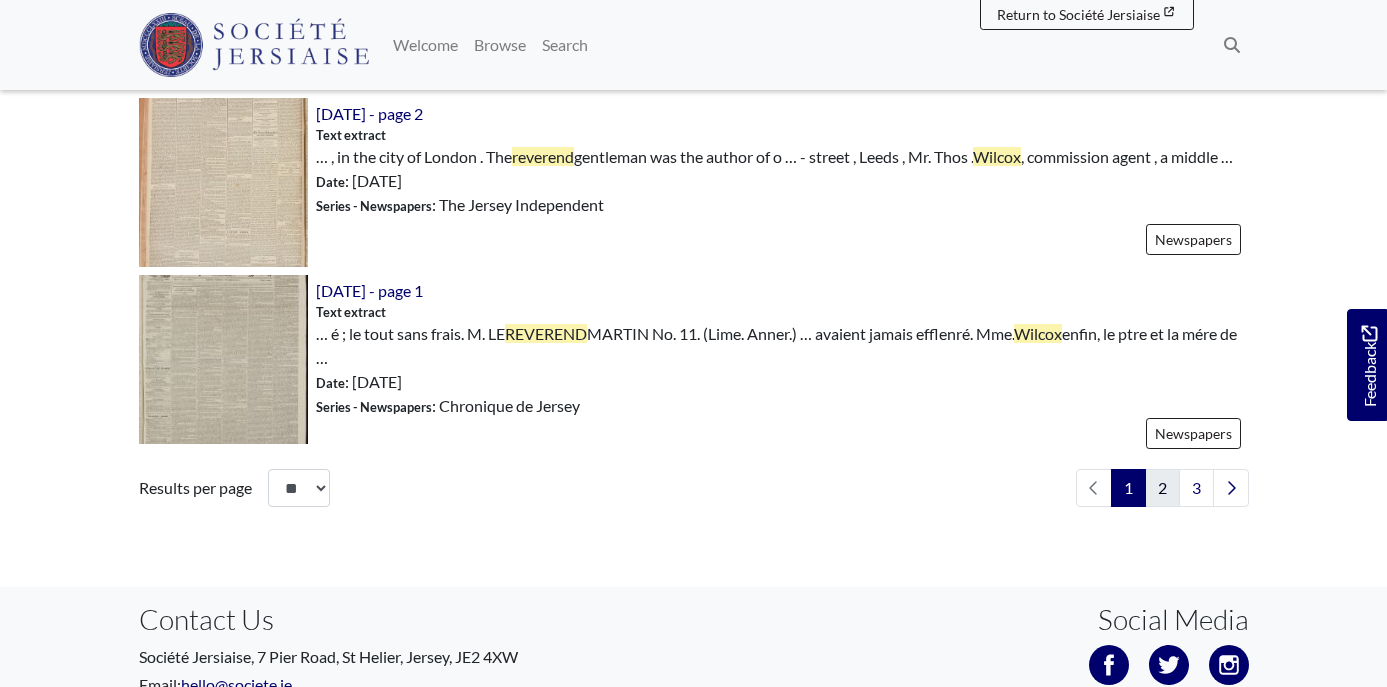 click on "2" at bounding box center [1162, 488] 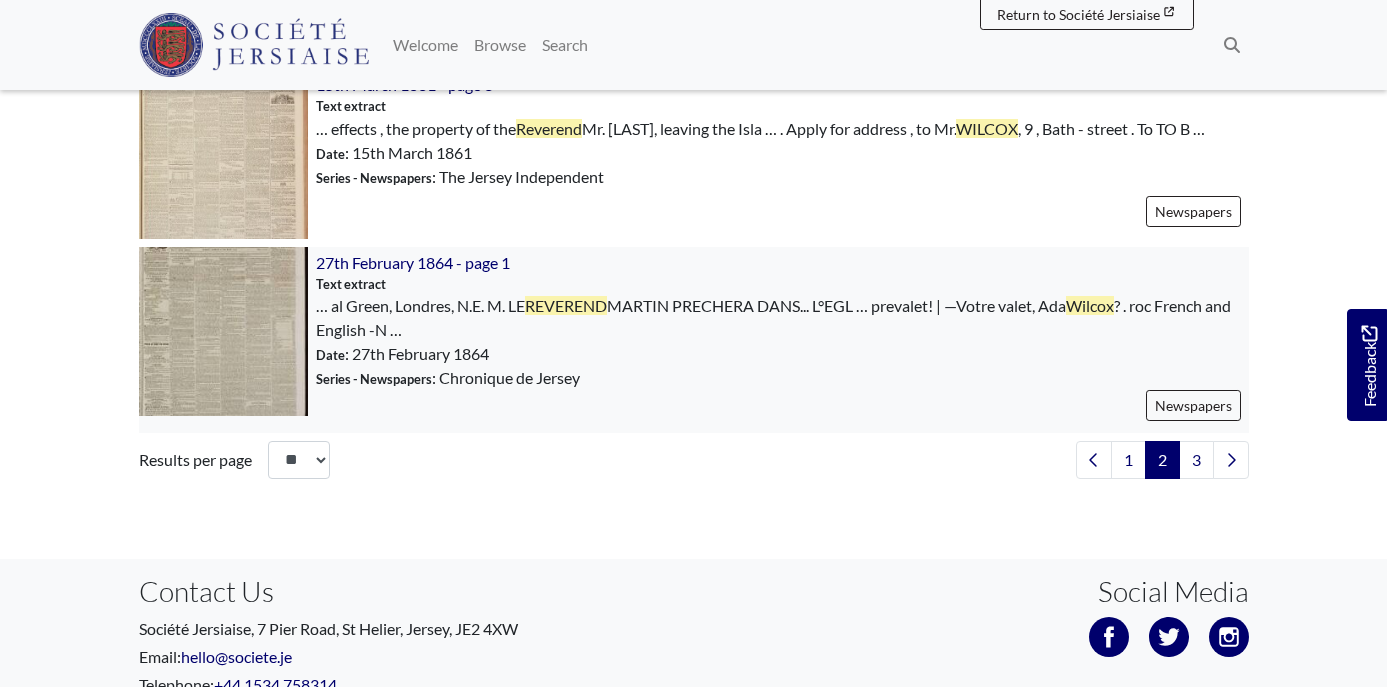 scroll, scrollTop: 3056, scrollLeft: 0, axis: vertical 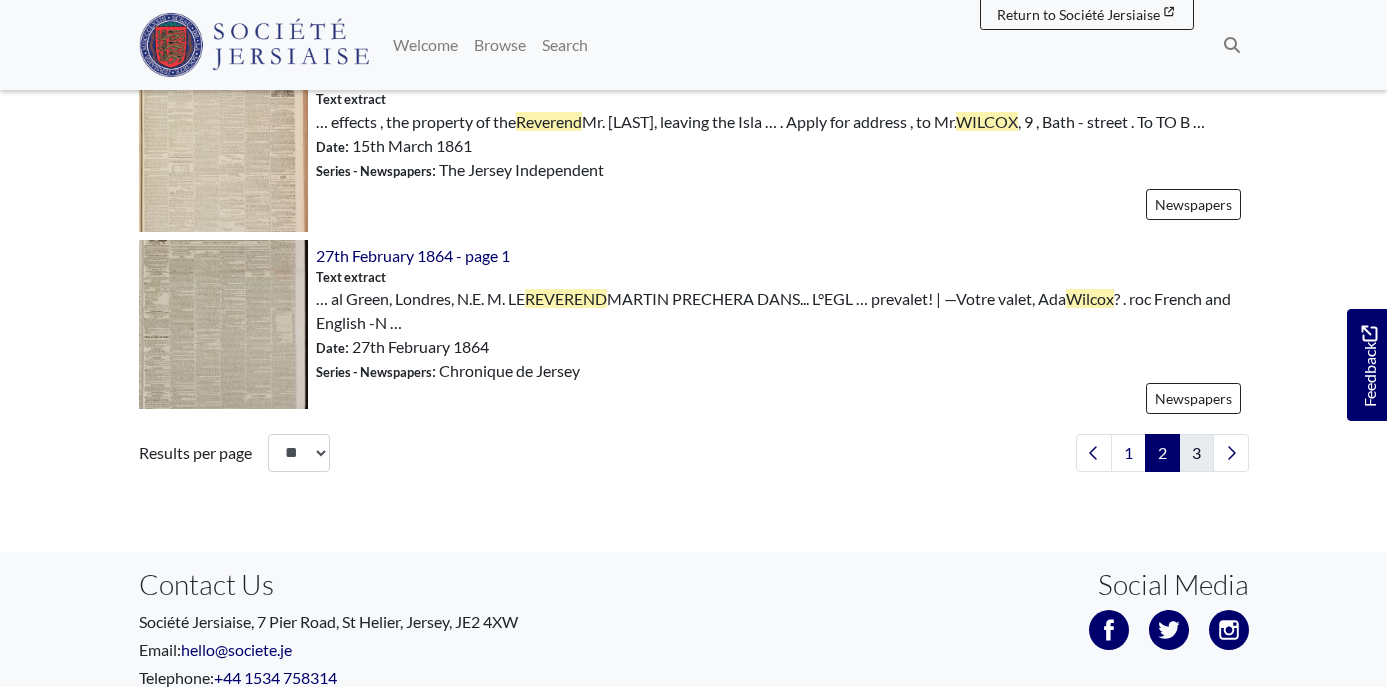click on "3" at bounding box center (1196, 453) 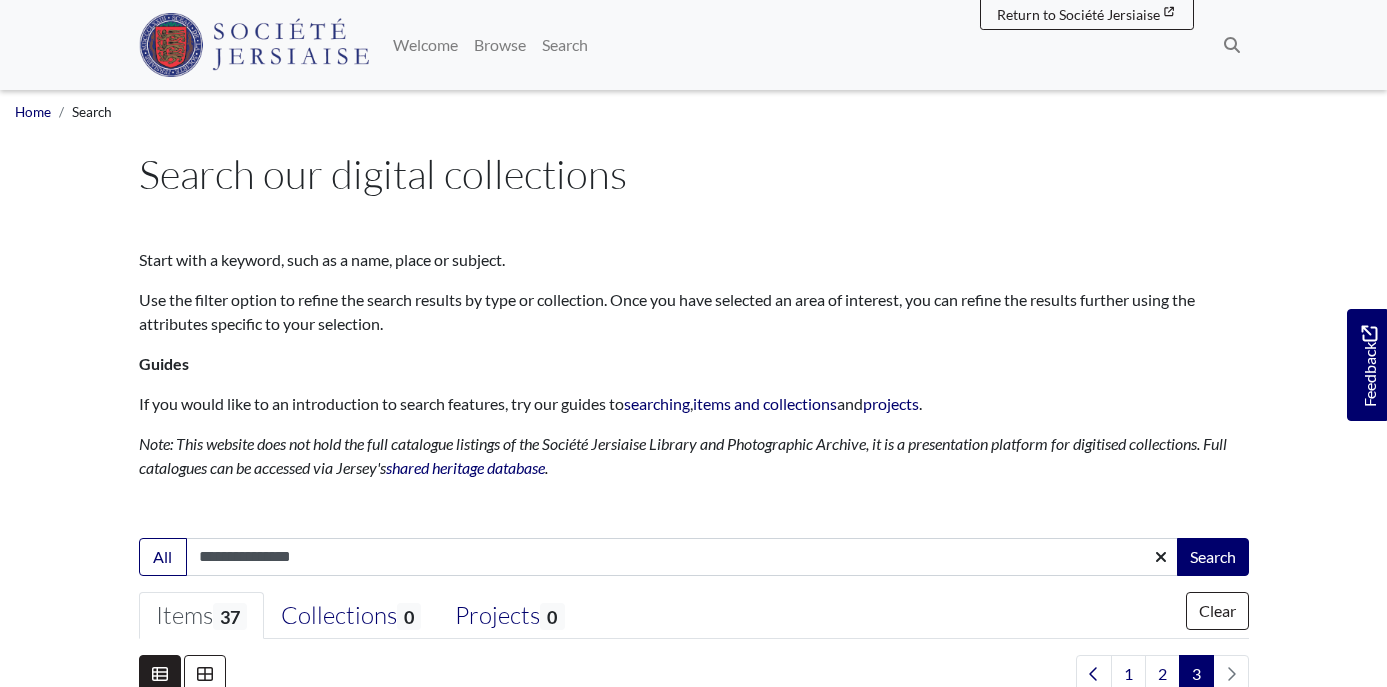 scroll, scrollTop: 0, scrollLeft: 0, axis: both 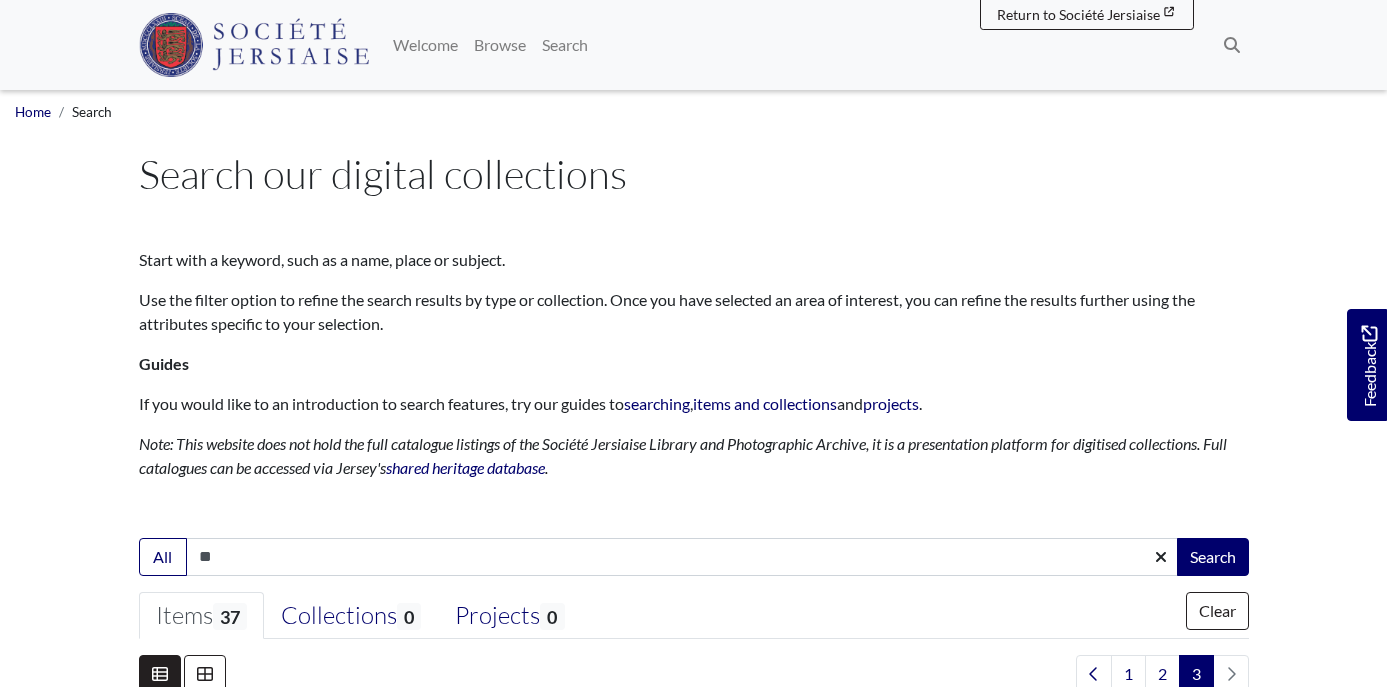 type on "*" 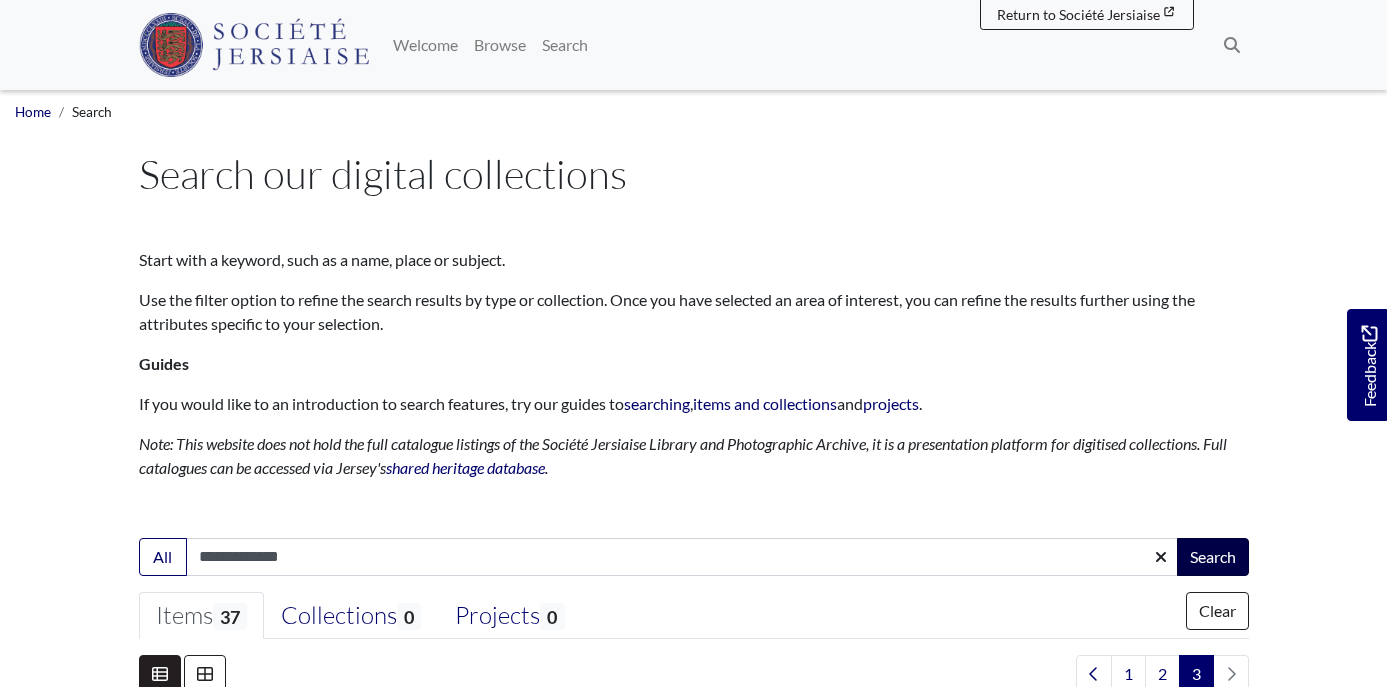 type on "**********" 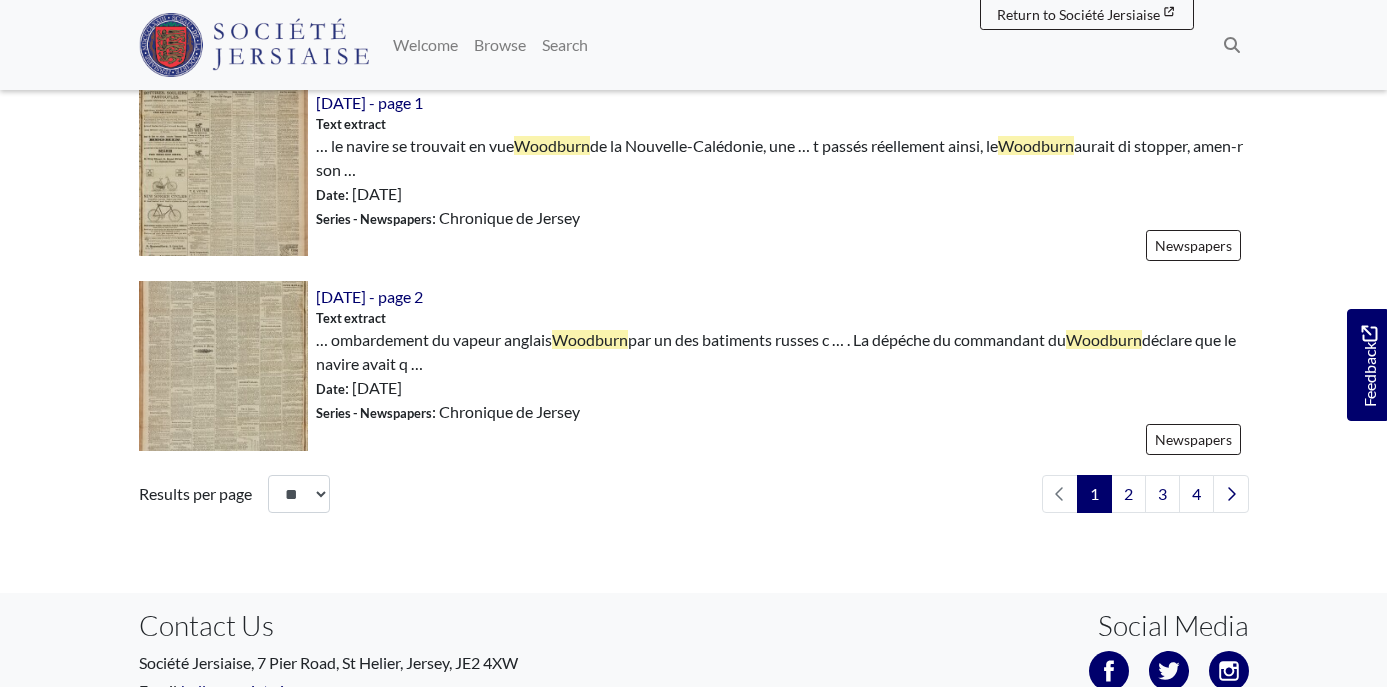 scroll, scrollTop: 3105, scrollLeft: 0, axis: vertical 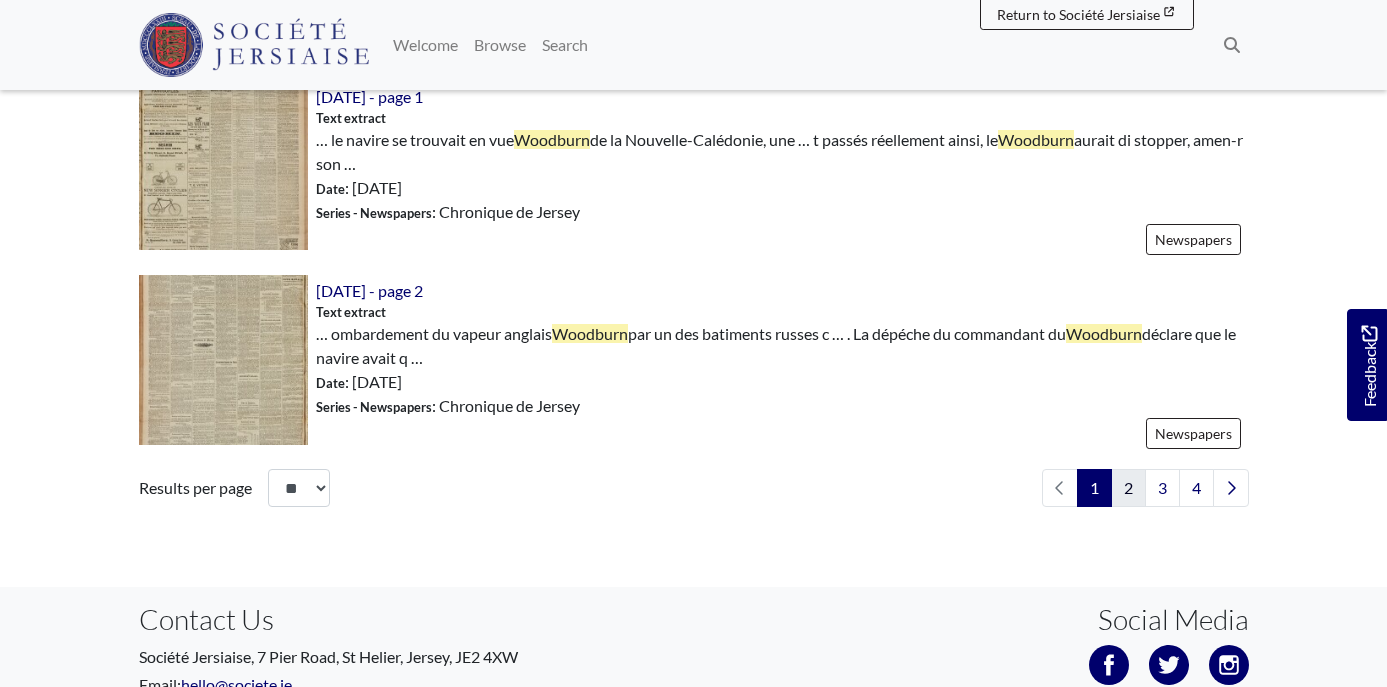 click on "2" at bounding box center (1128, 488) 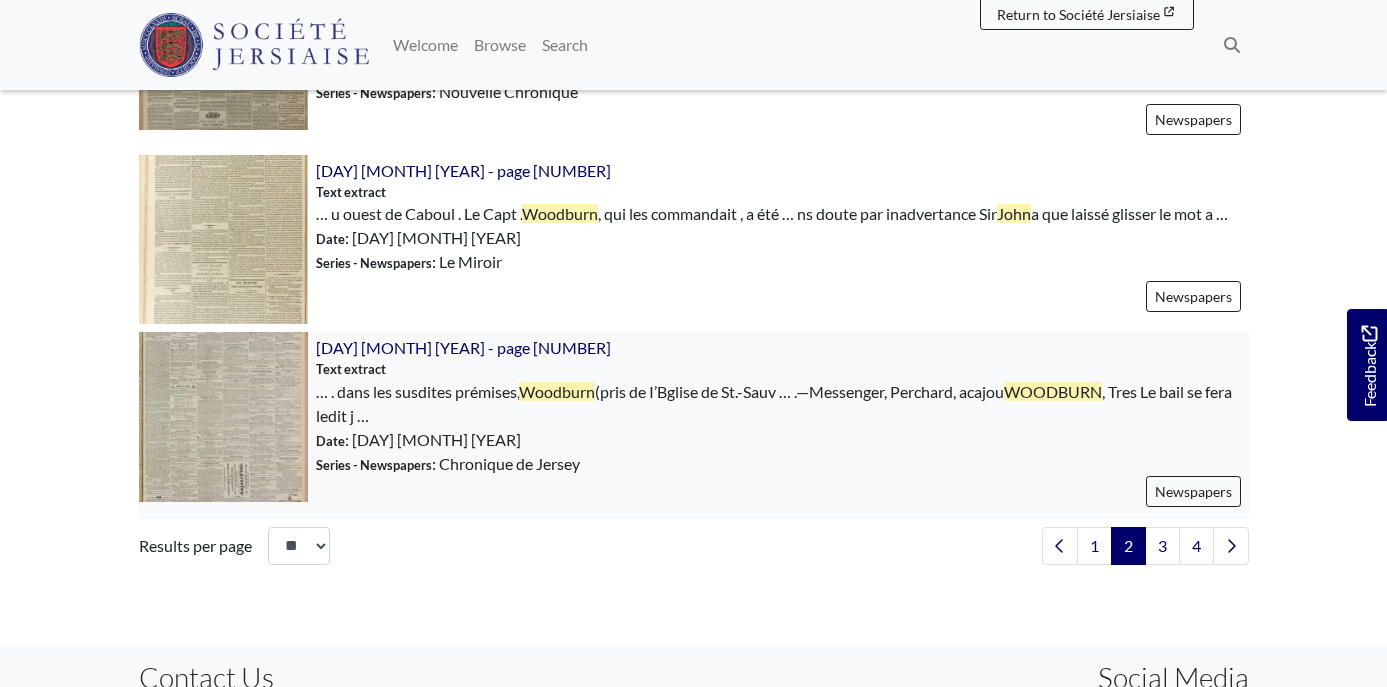 scroll, scrollTop: 3015, scrollLeft: 0, axis: vertical 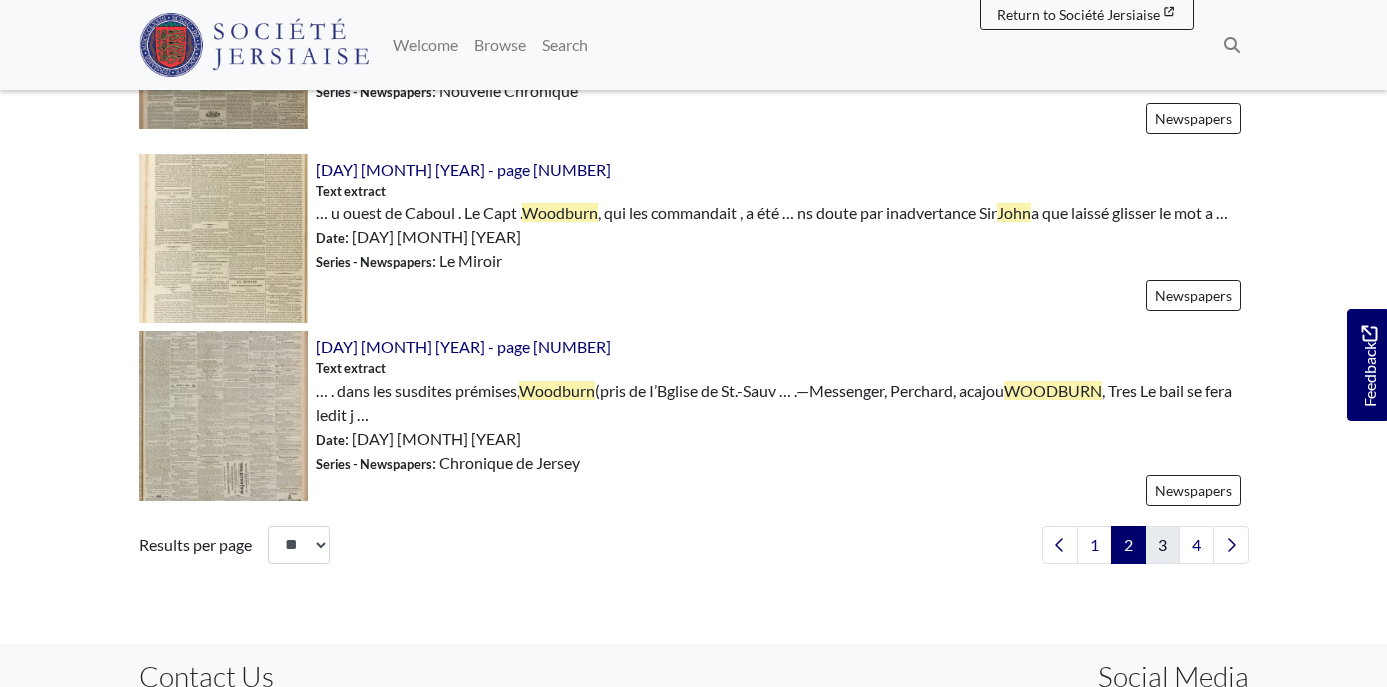 click on "3" at bounding box center (1162, 545) 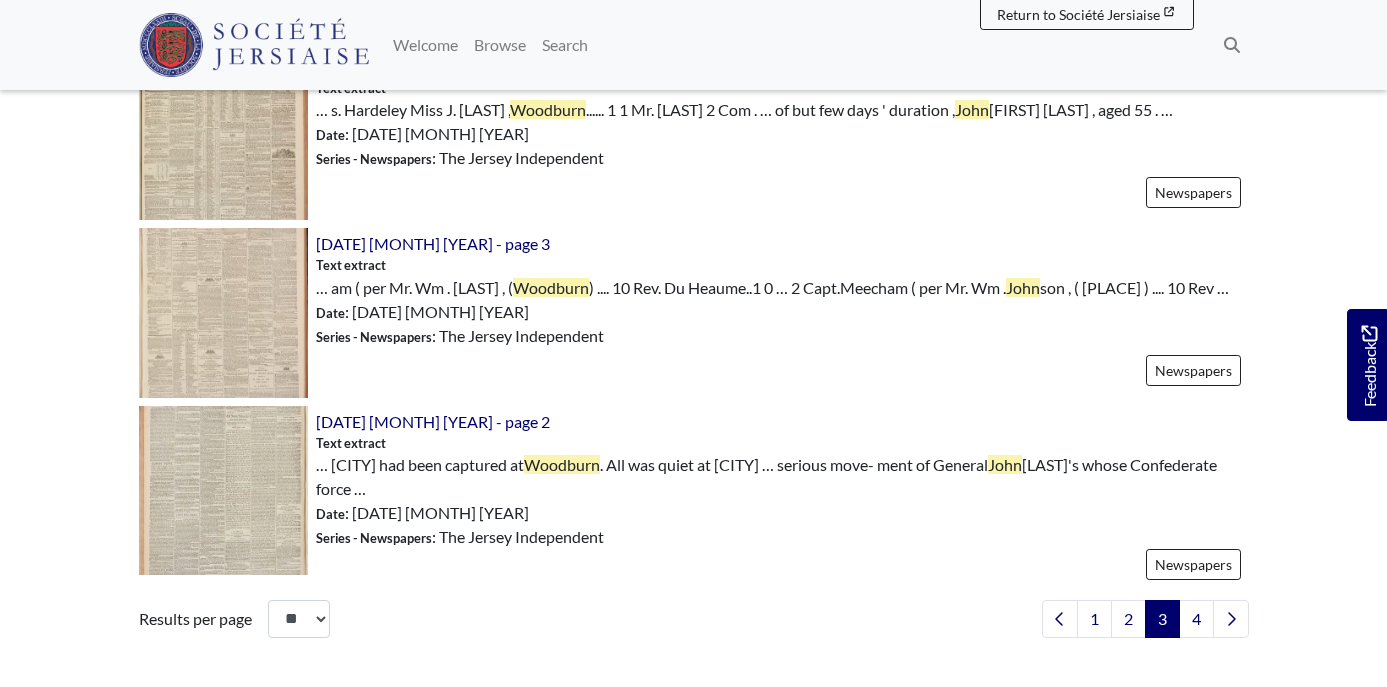 scroll, scrollTop: 2921, scrollLeft: 0, axis: vertical 